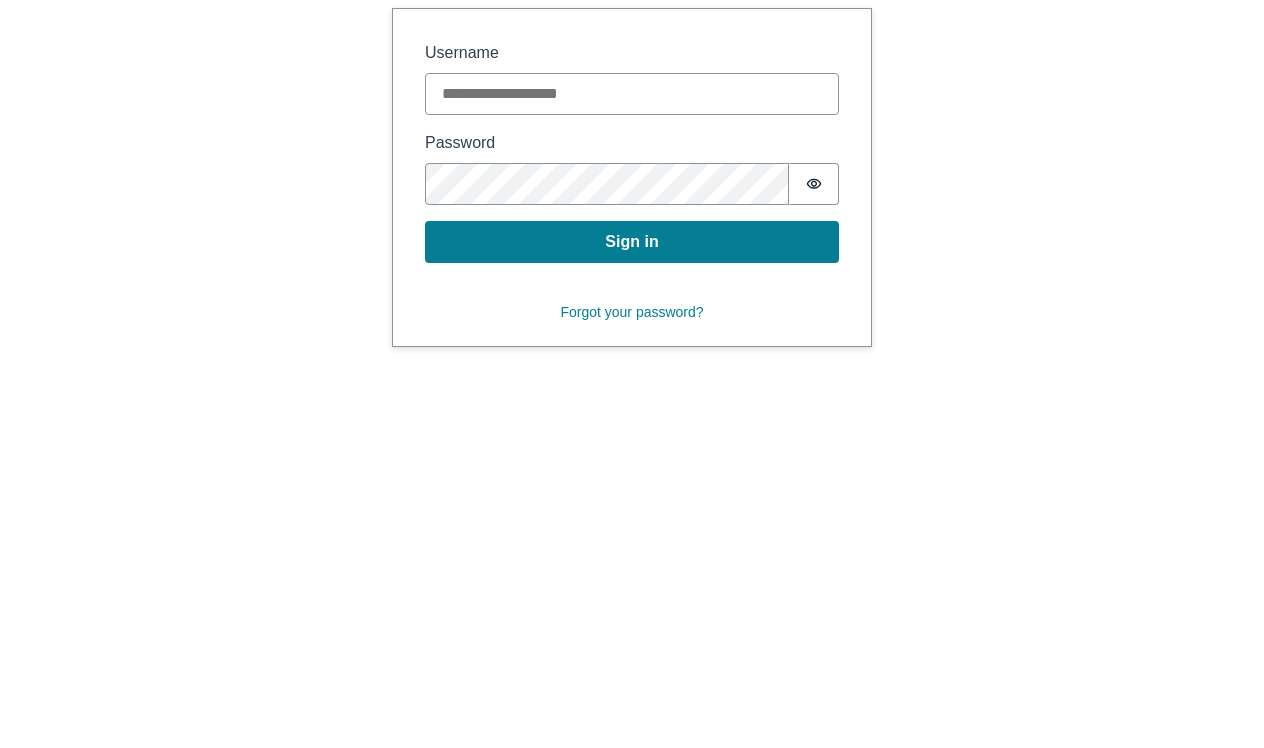 scroll, scrollTop: 0, scrollLeft: 0, axis: both 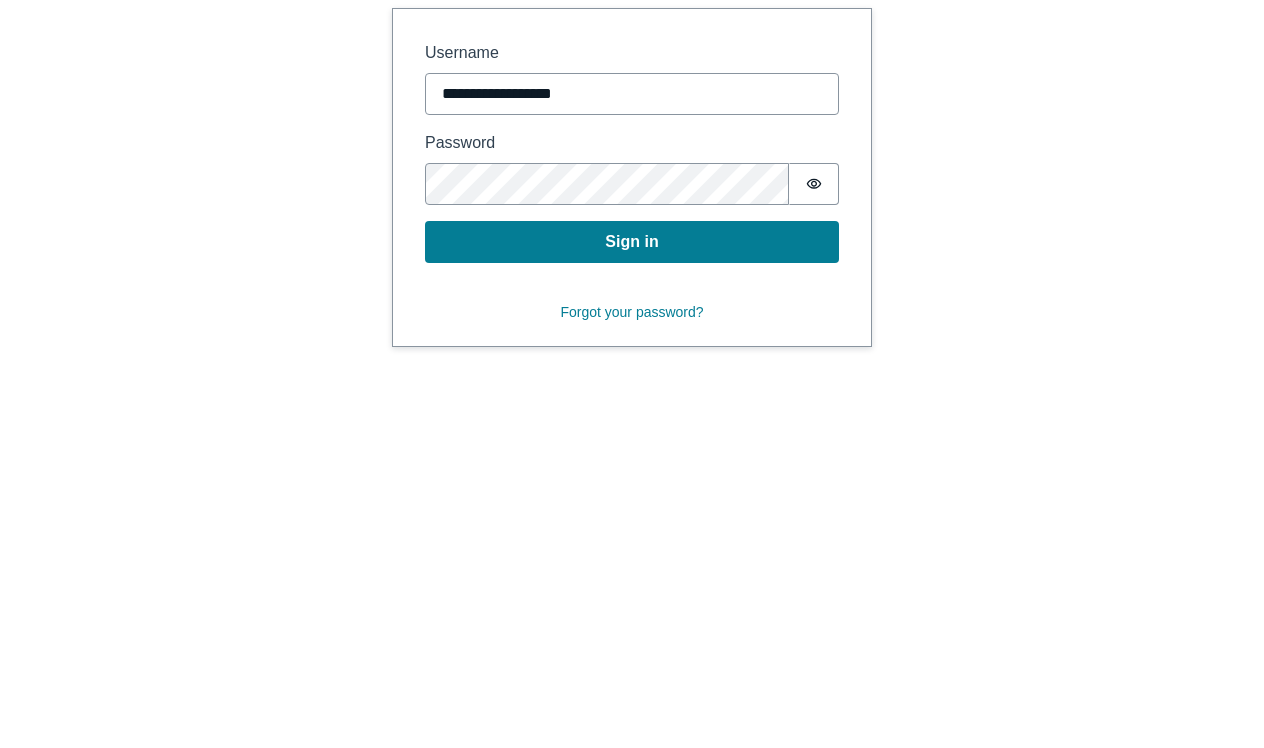 click on "**********" at bounding box center [632, 94] 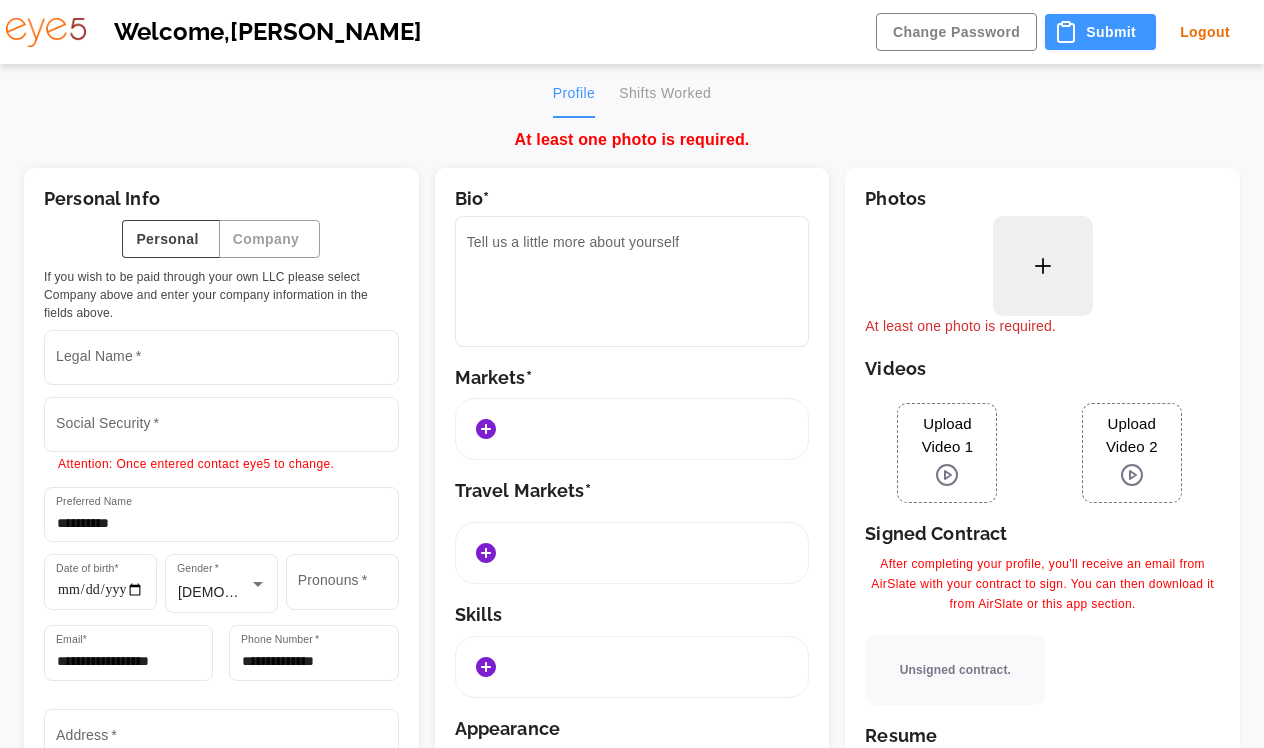 scroll, scrollTop: 0, scrollLeft: 0, axis: both 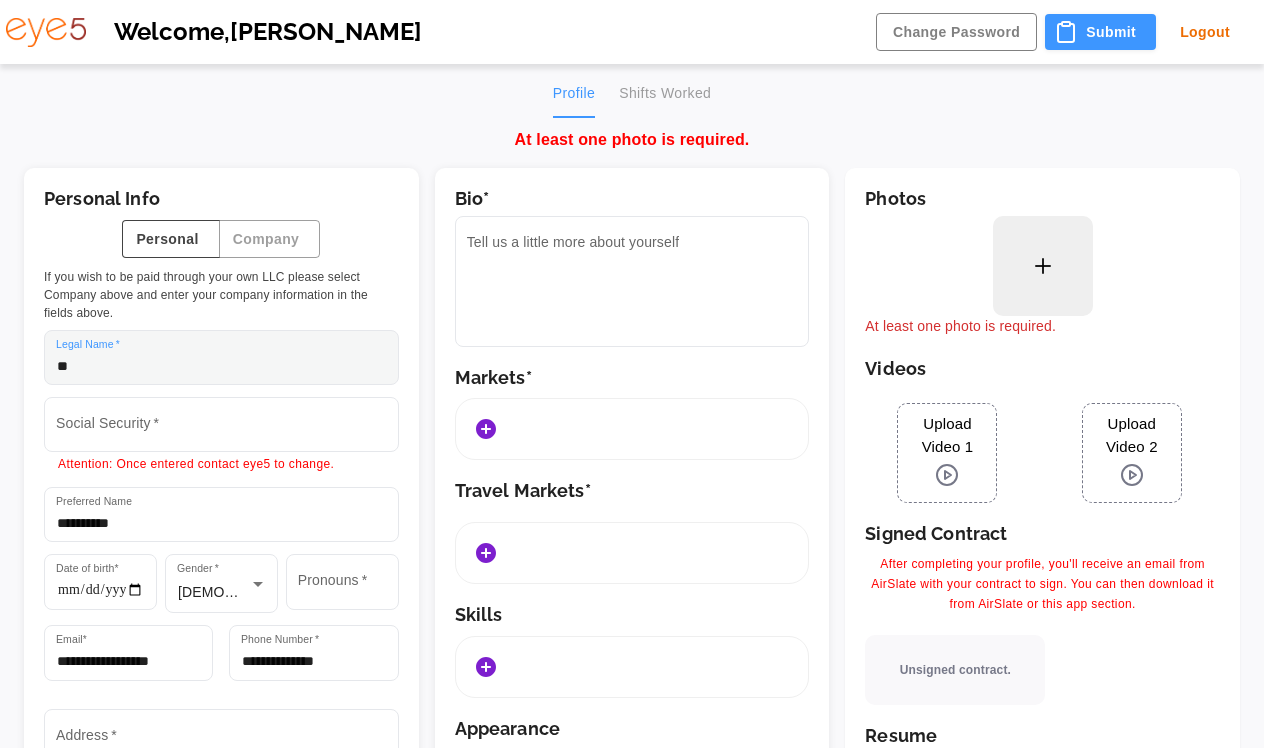 type on "*" 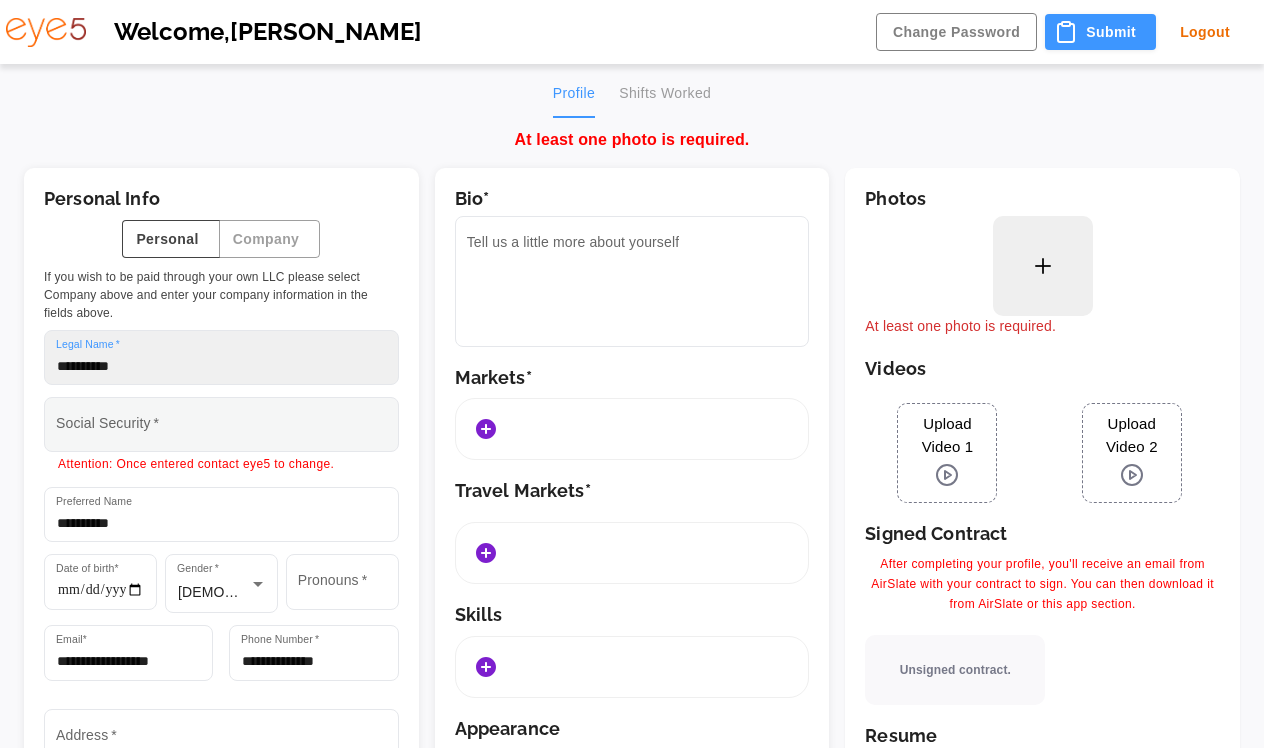 type on "**********" 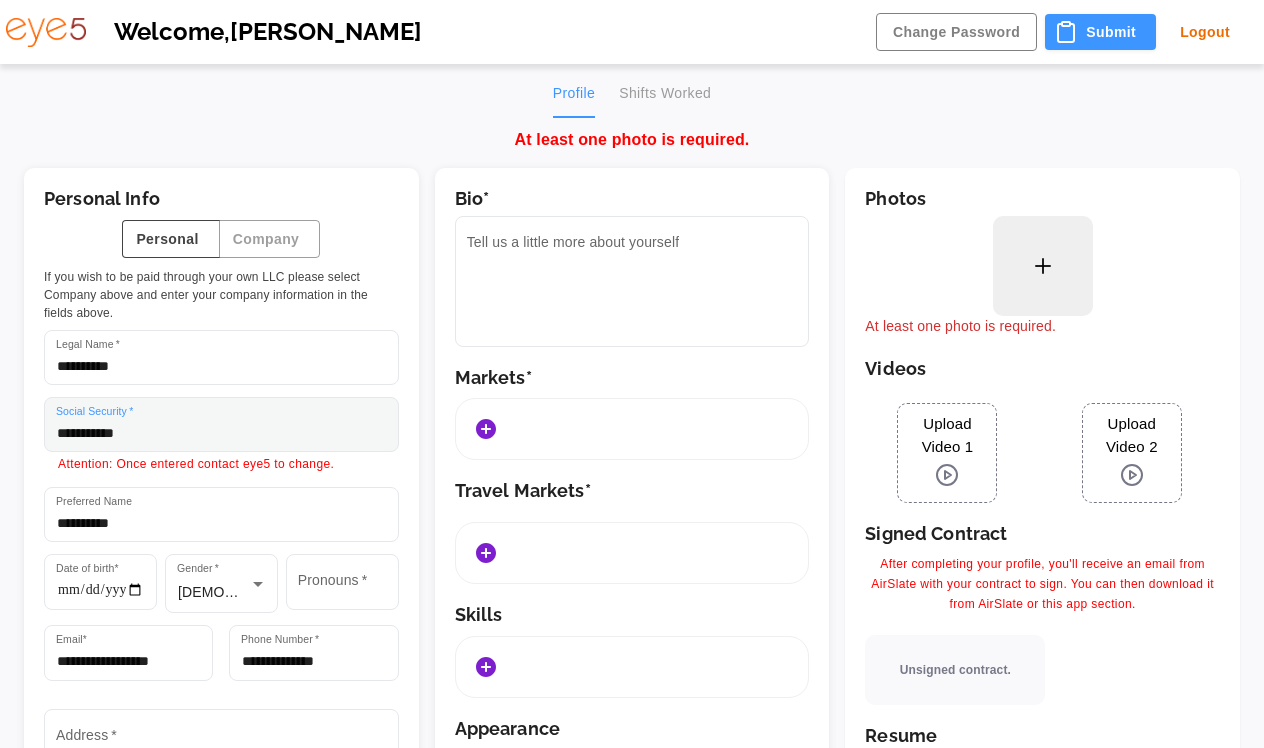 click on "Social Security   *" at bounding box center (221, 424) 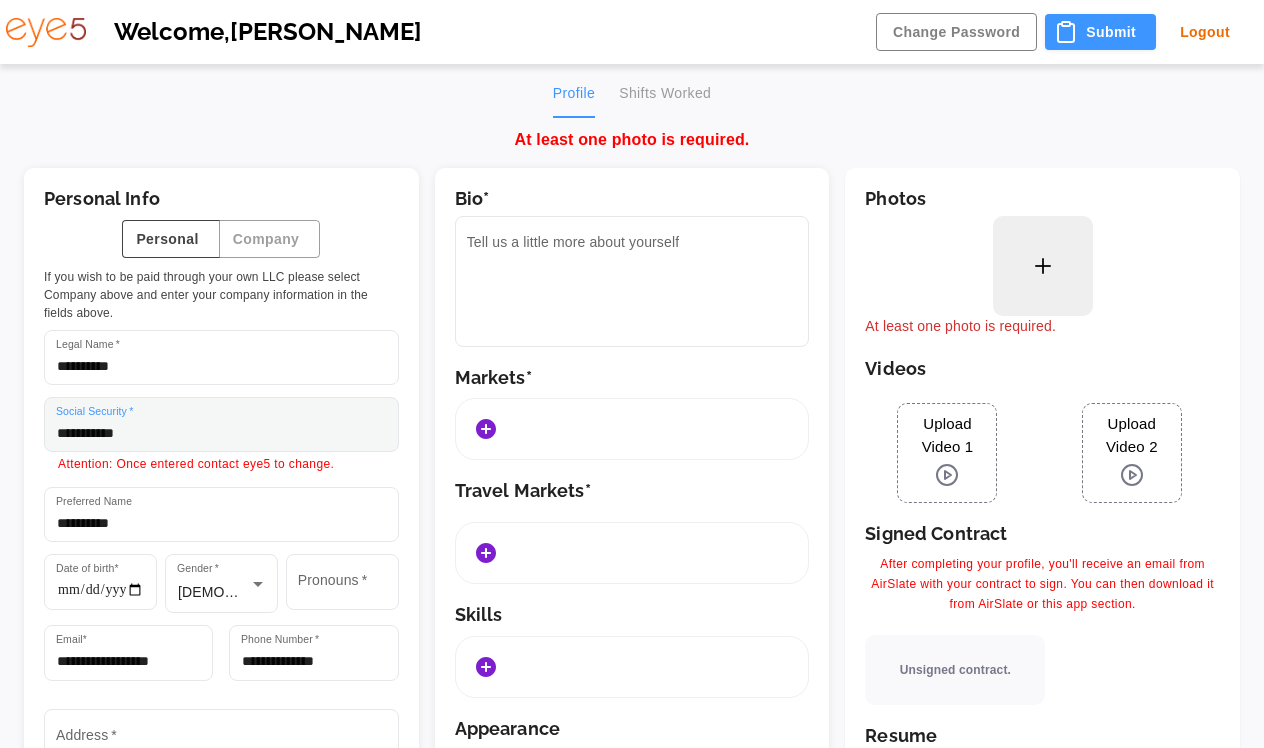 type on "**********" 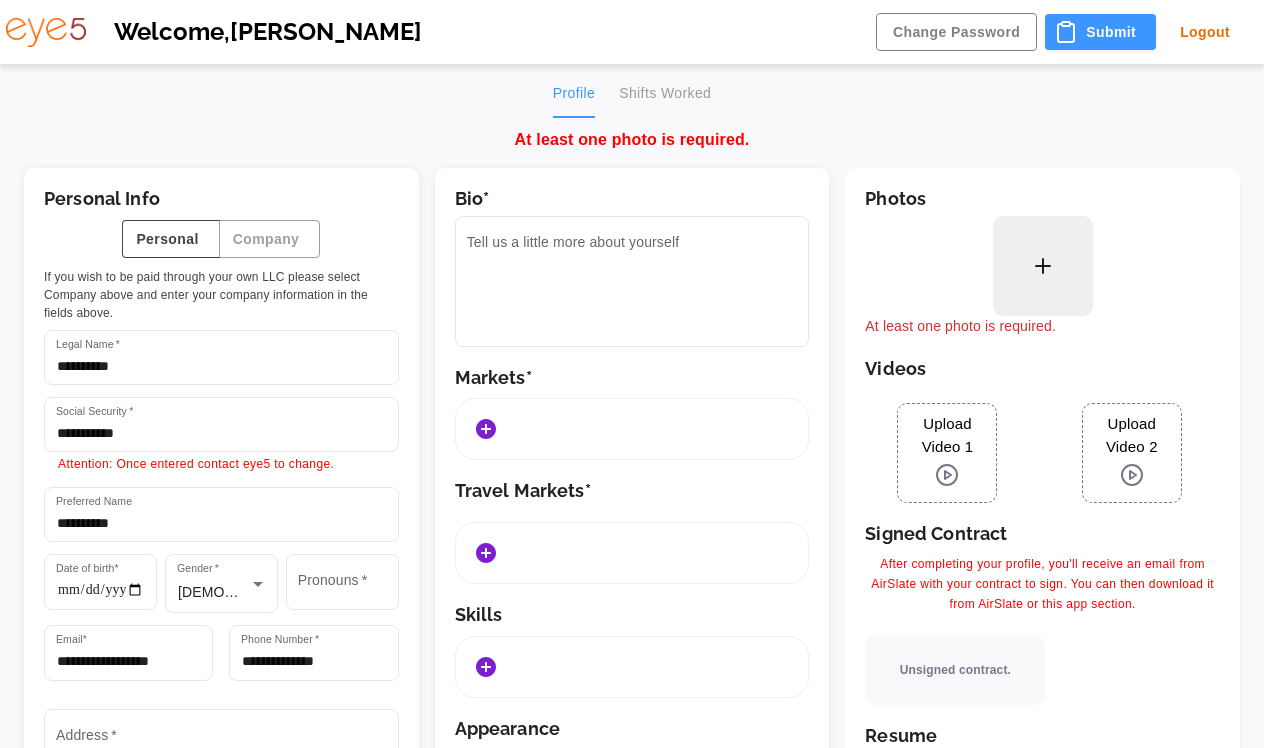 click on "**********" at bounding box center [221, 714] 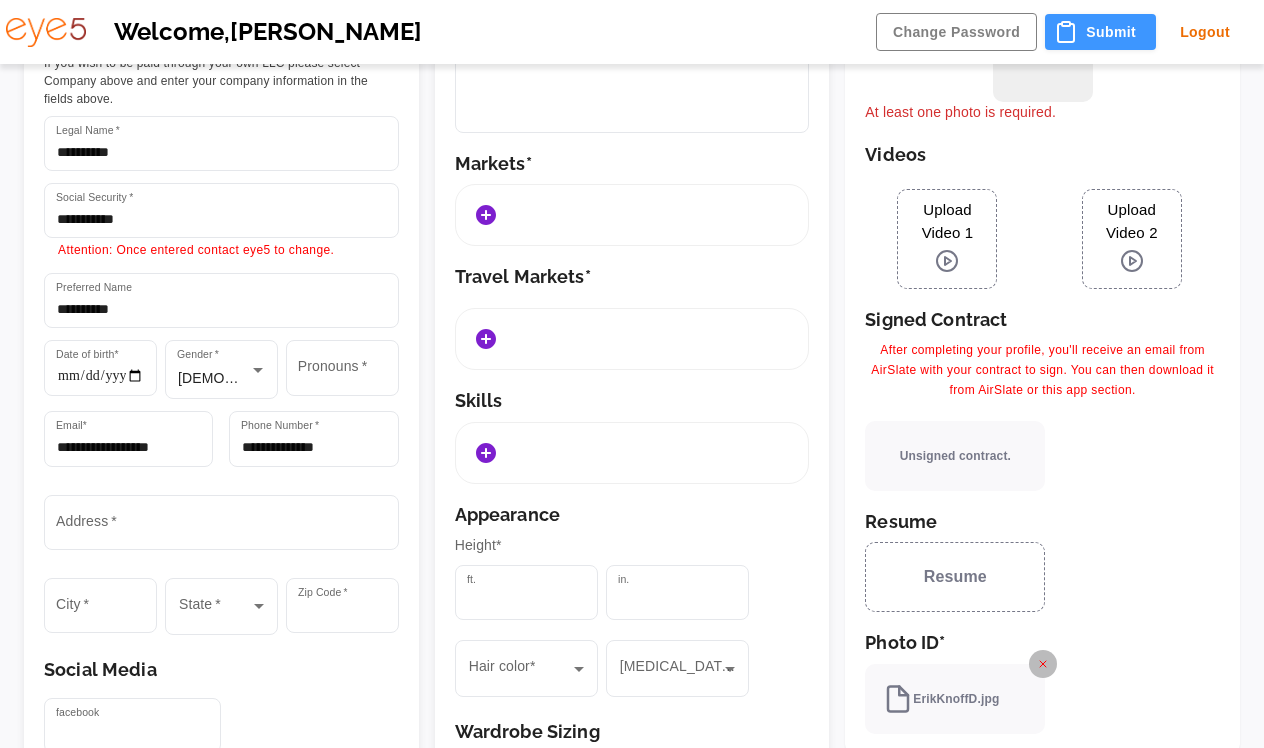 scroll, scrollTop: 216, scrollLeft: 0, axis: vertical 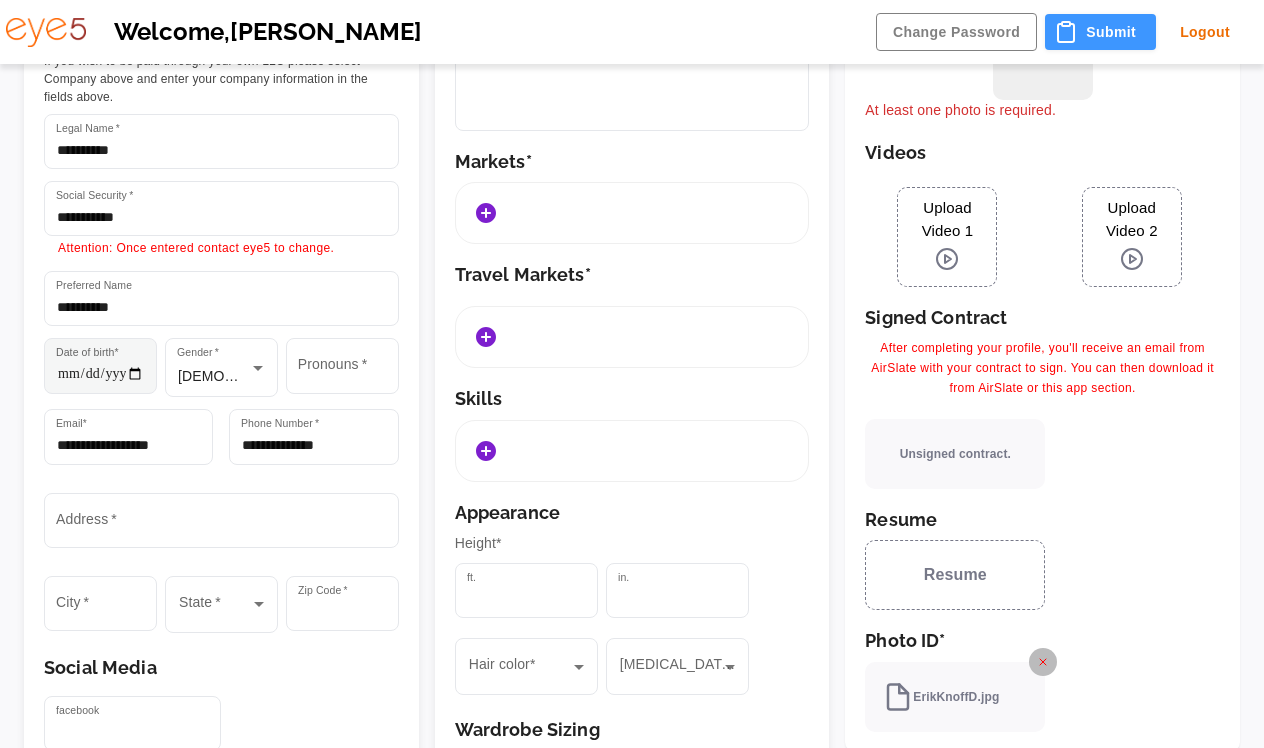 click on "Date of birth*" at bounding box center [100, 365] 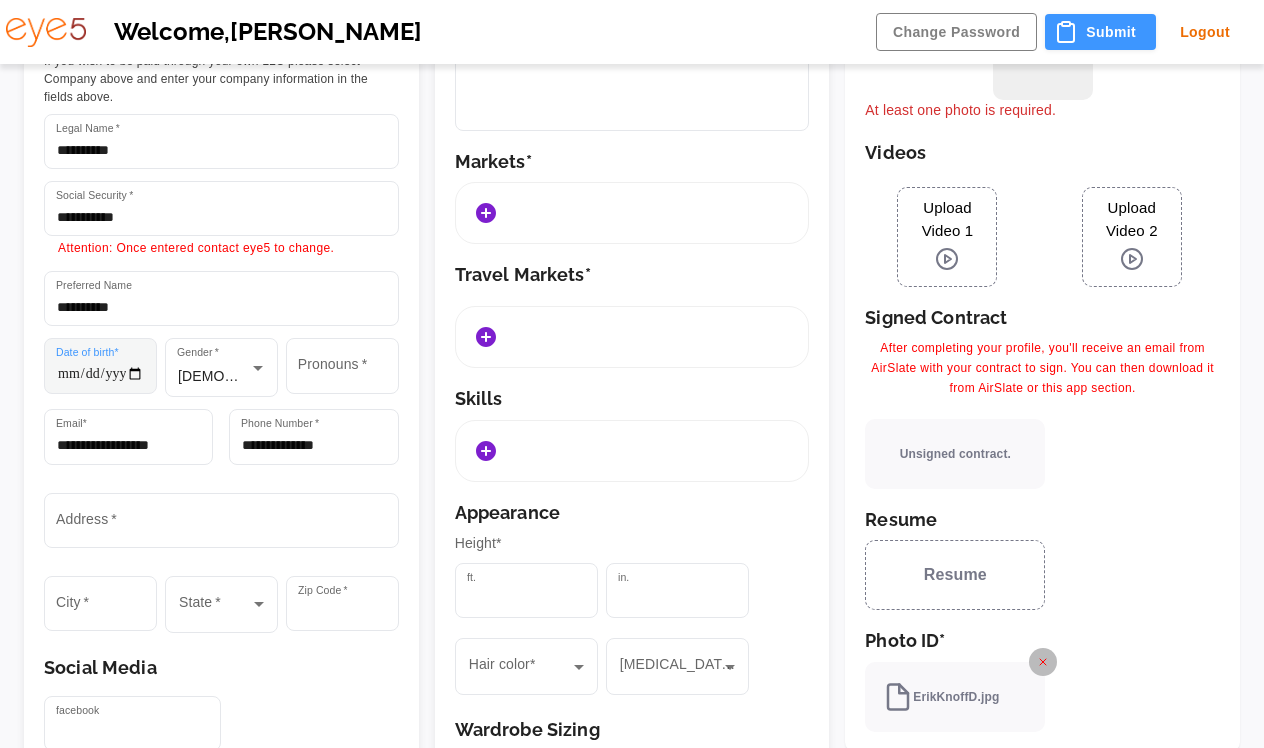 type on "**********" 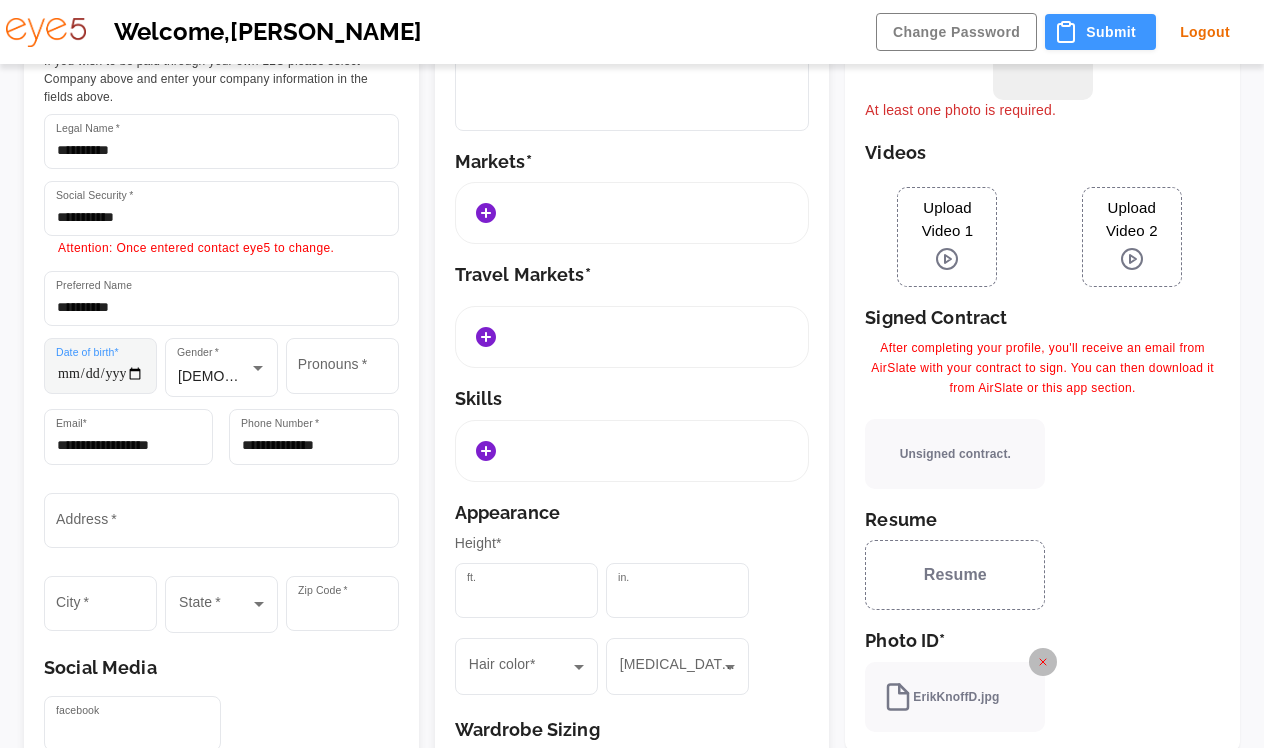 click on "**********" at bounding box center (100, 365) 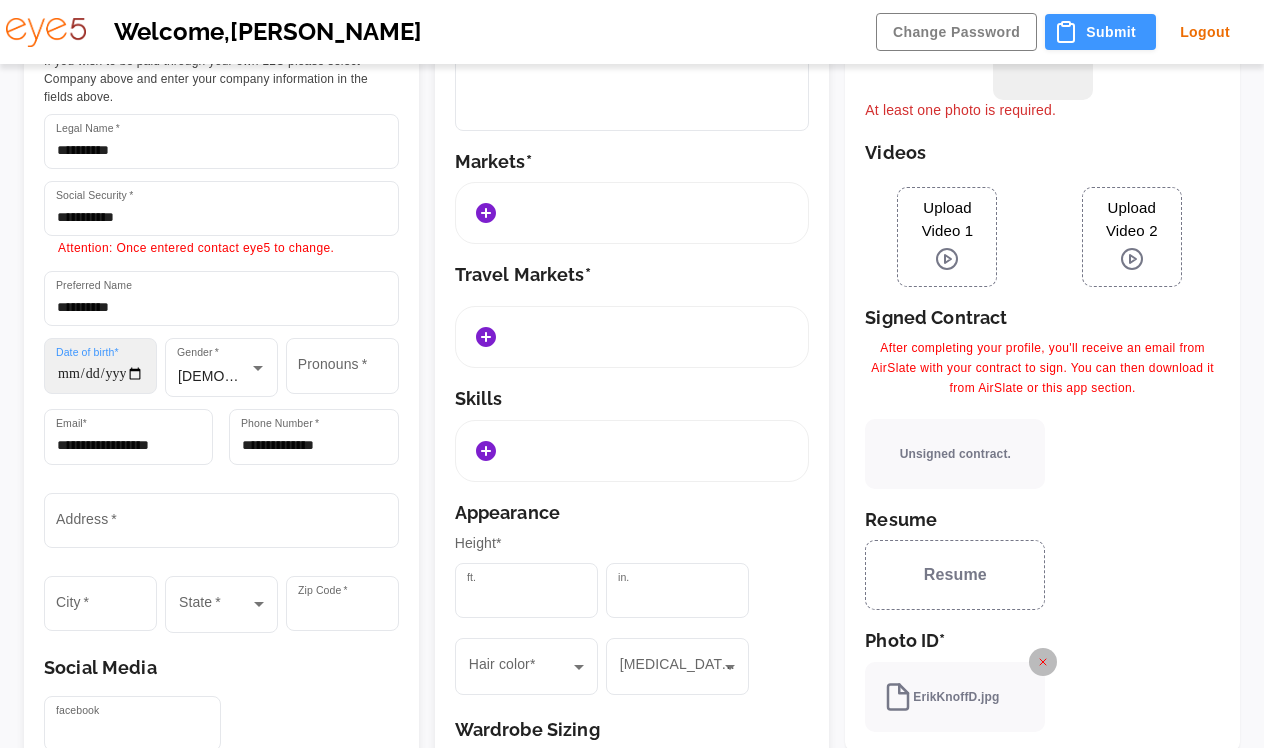type on "**********" 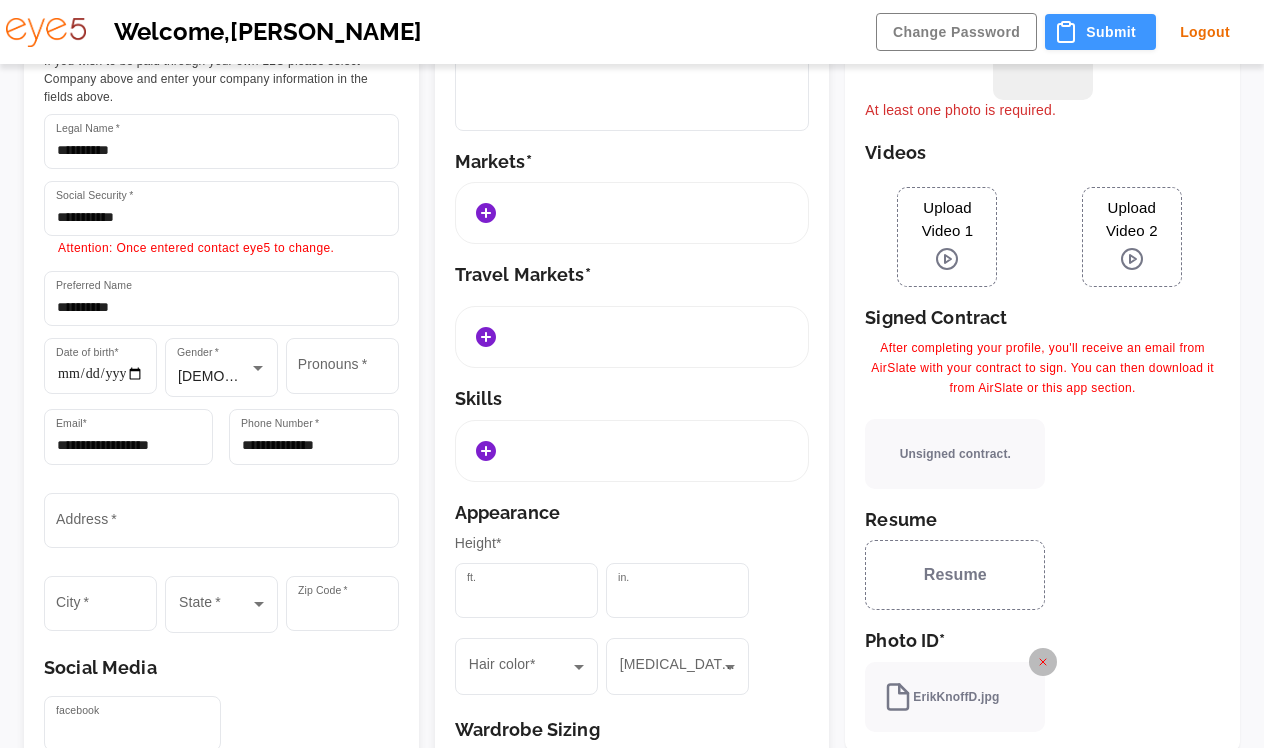 click on "**********" at bounding box center [305, 426] 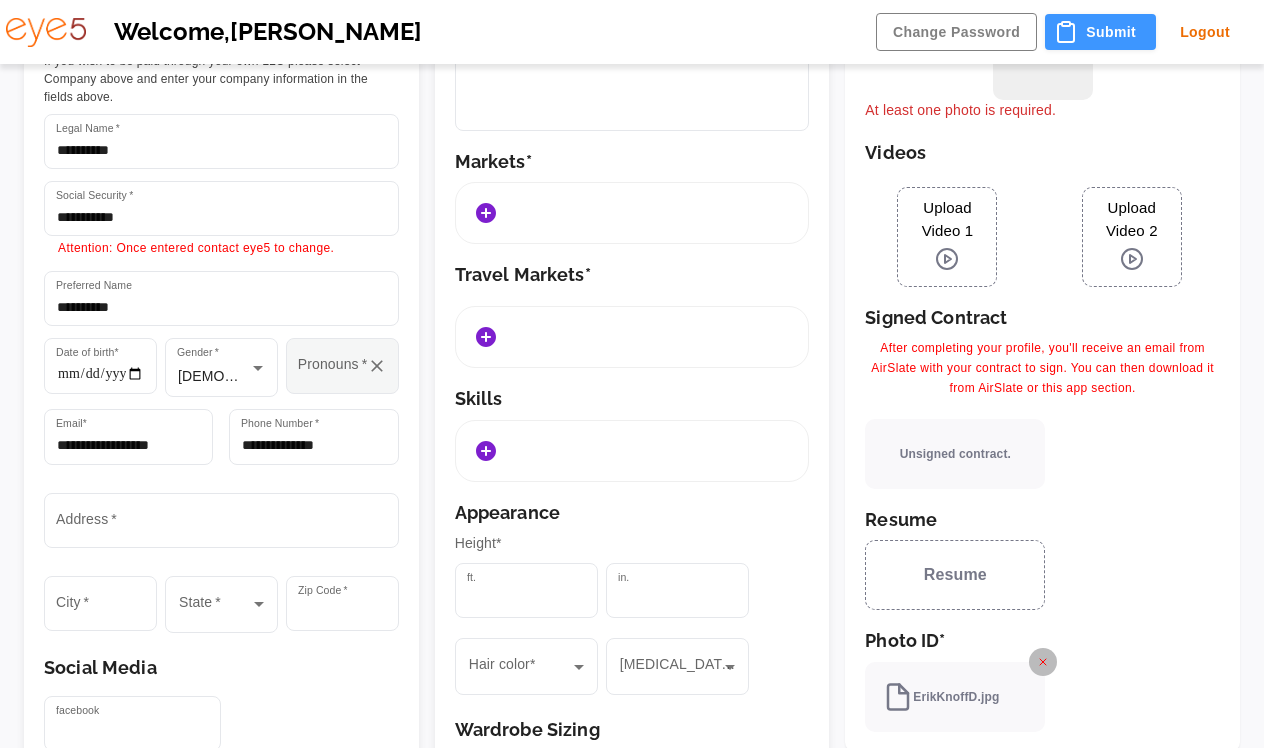 click on "Pronouns   *" at bounding box center [342, 365] 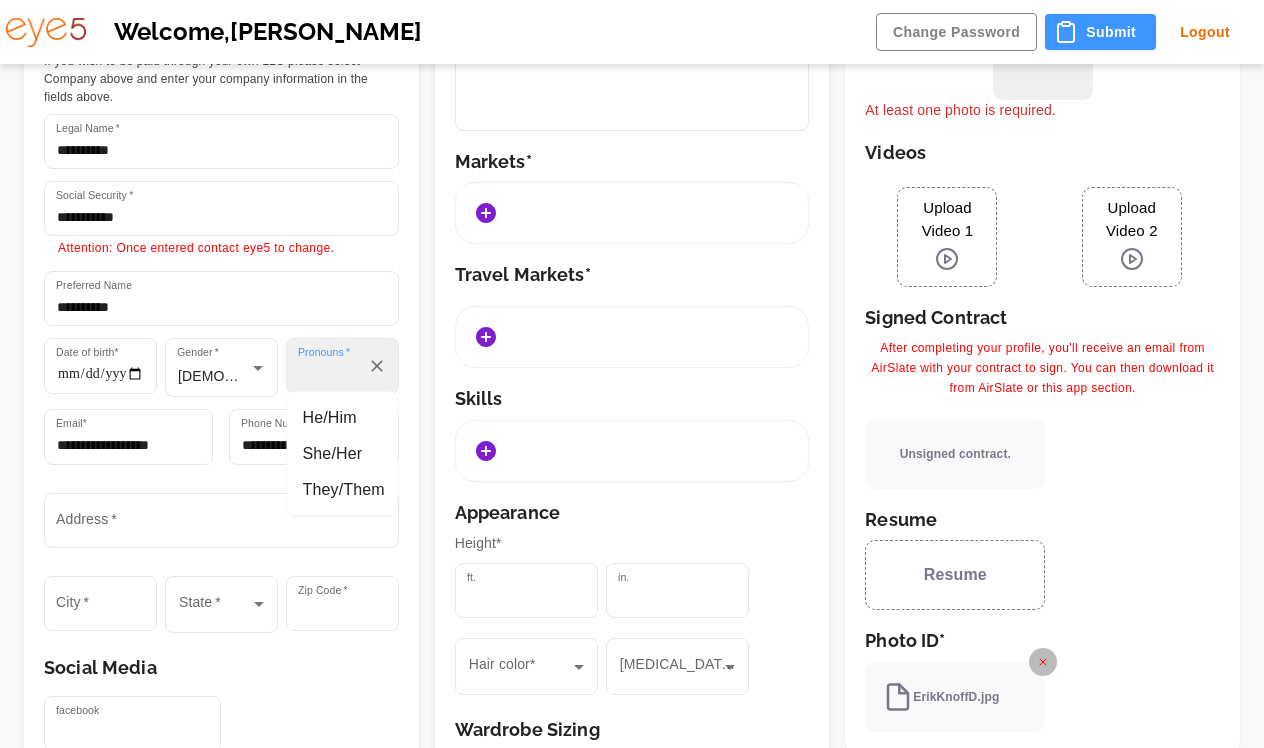 click on "He/Him" at bounding box center [342, 418] 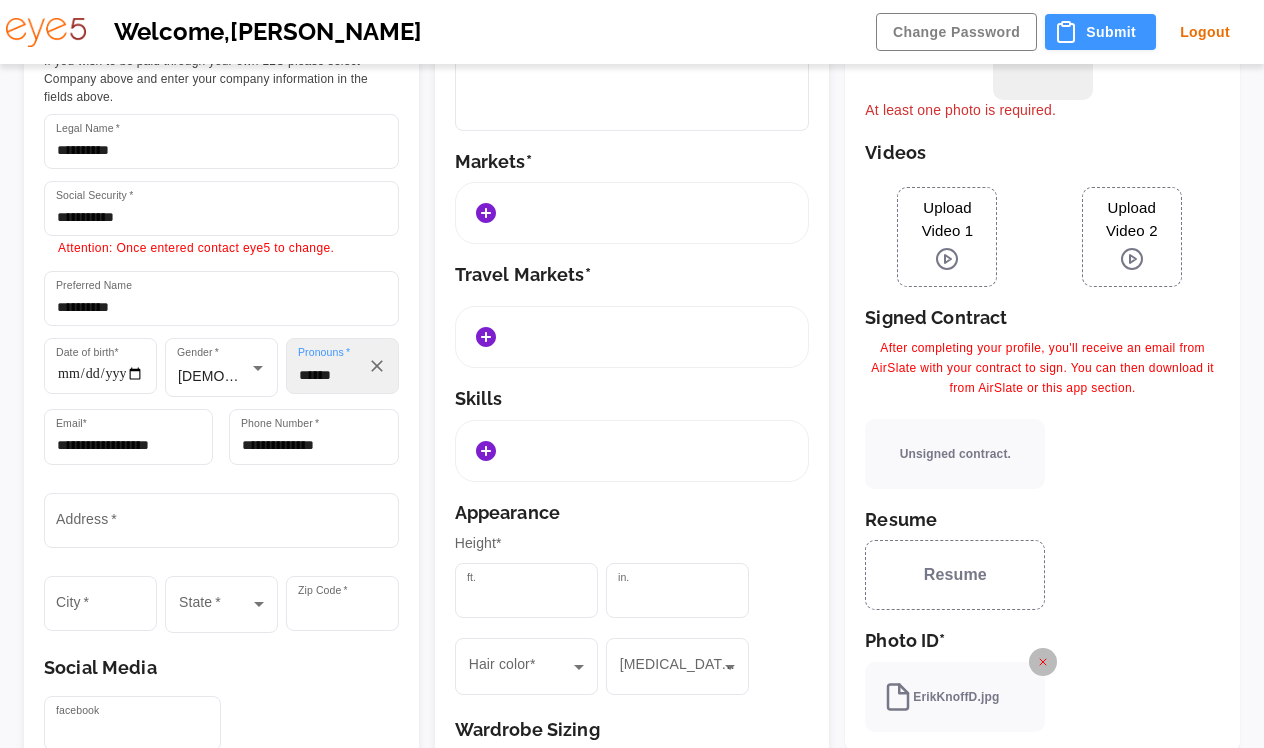 type on "******" 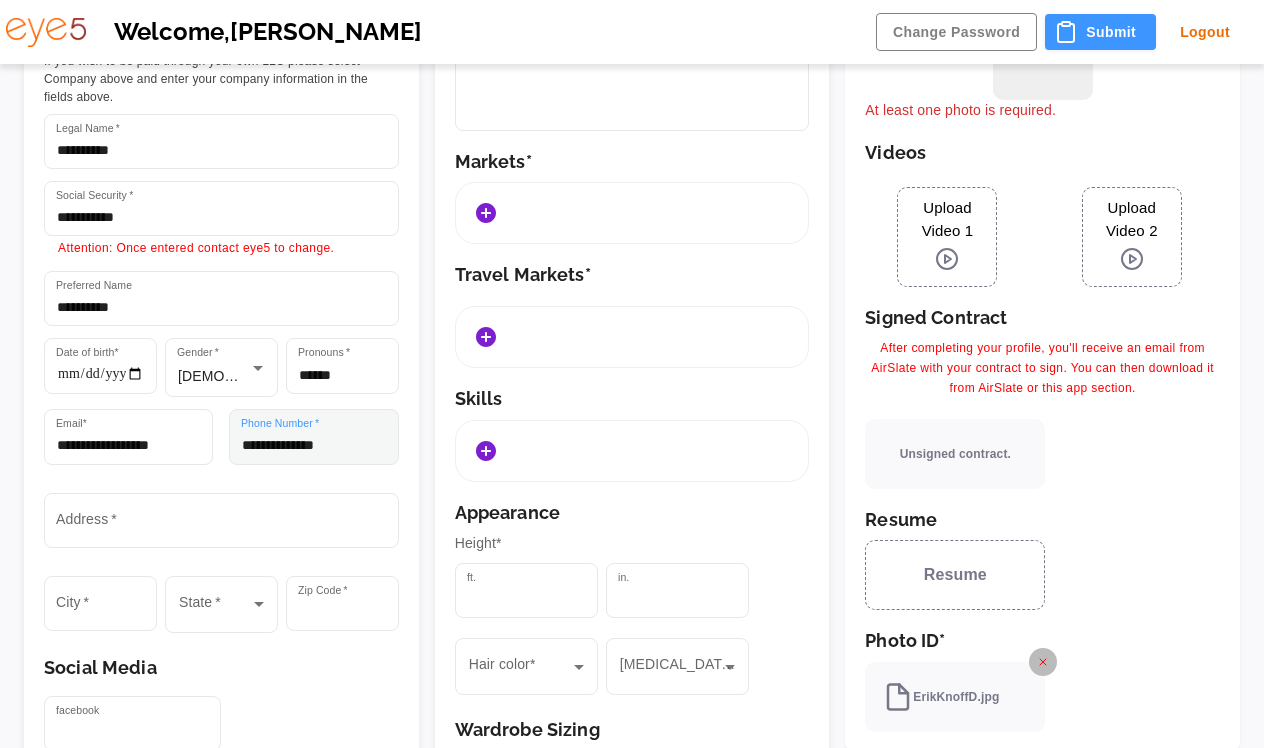 click on "**********" at bounding box center [313, 436] 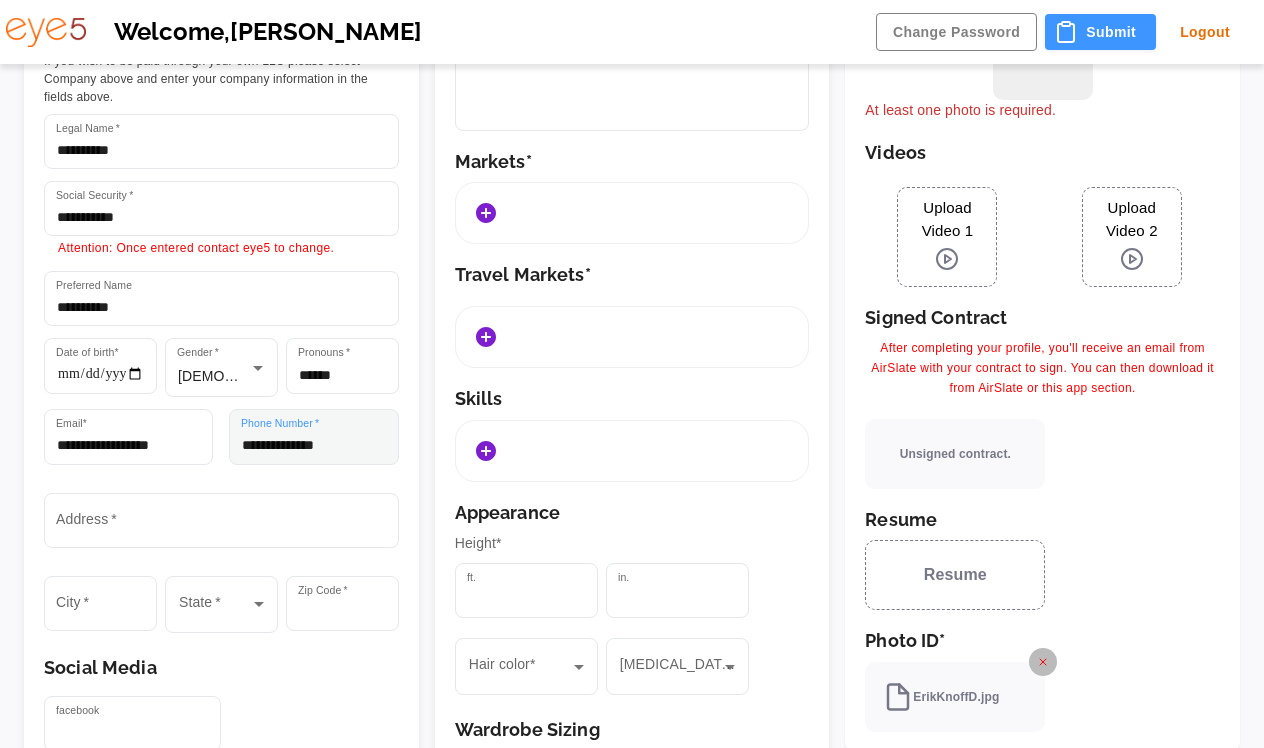 type on "**********" 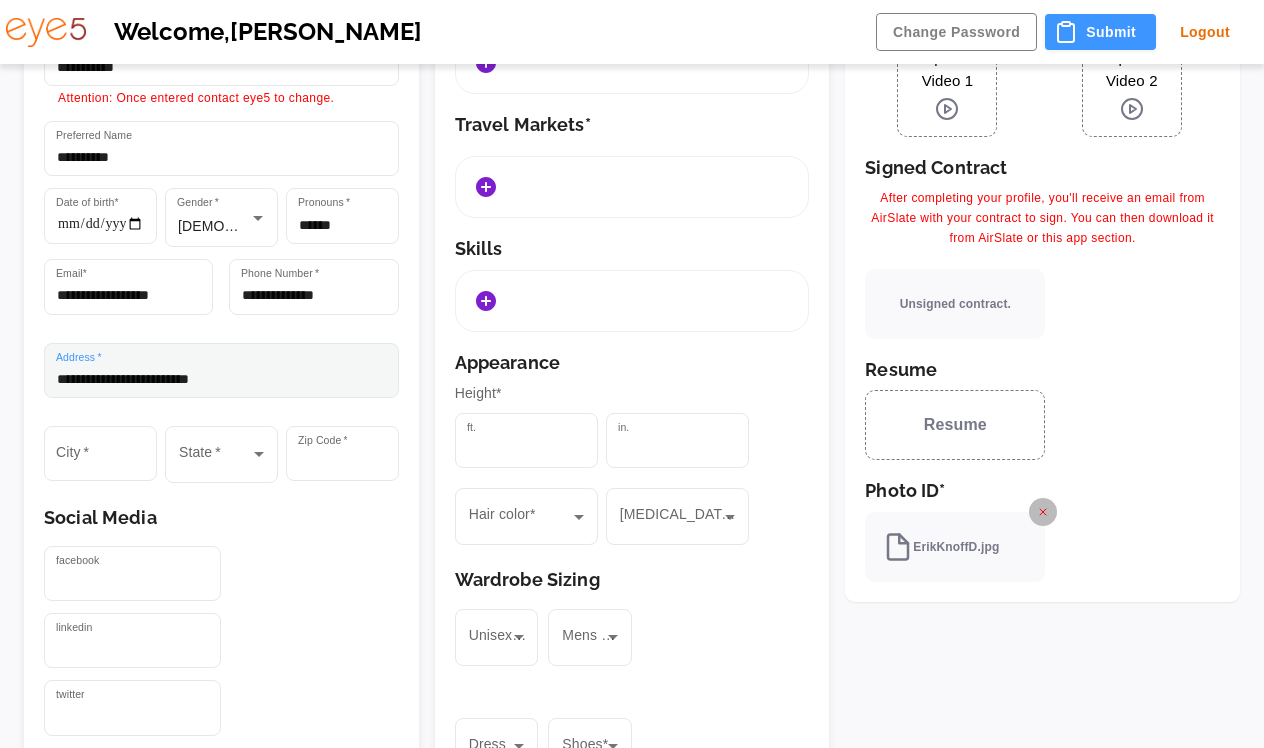 scroll, scrollTop: 367, scrollLeft: 0, axis: vertical 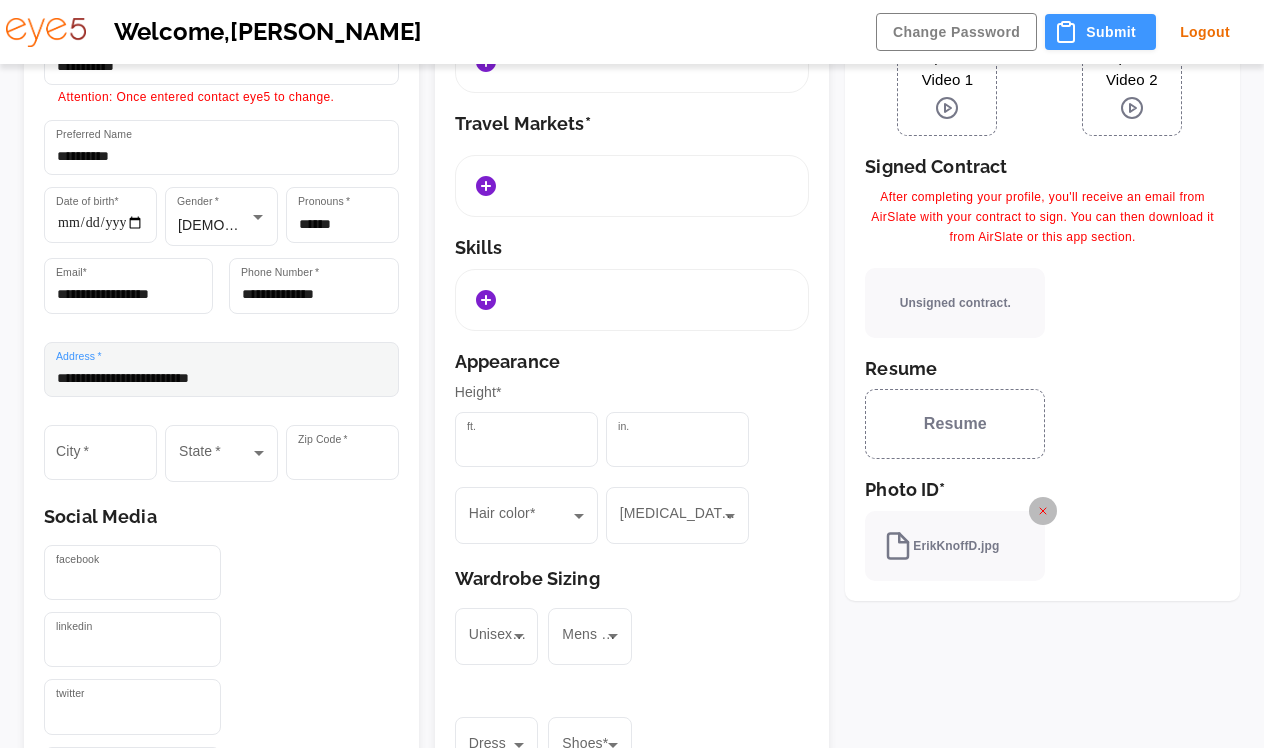 click on "**********" at bounding box center (221, 369) 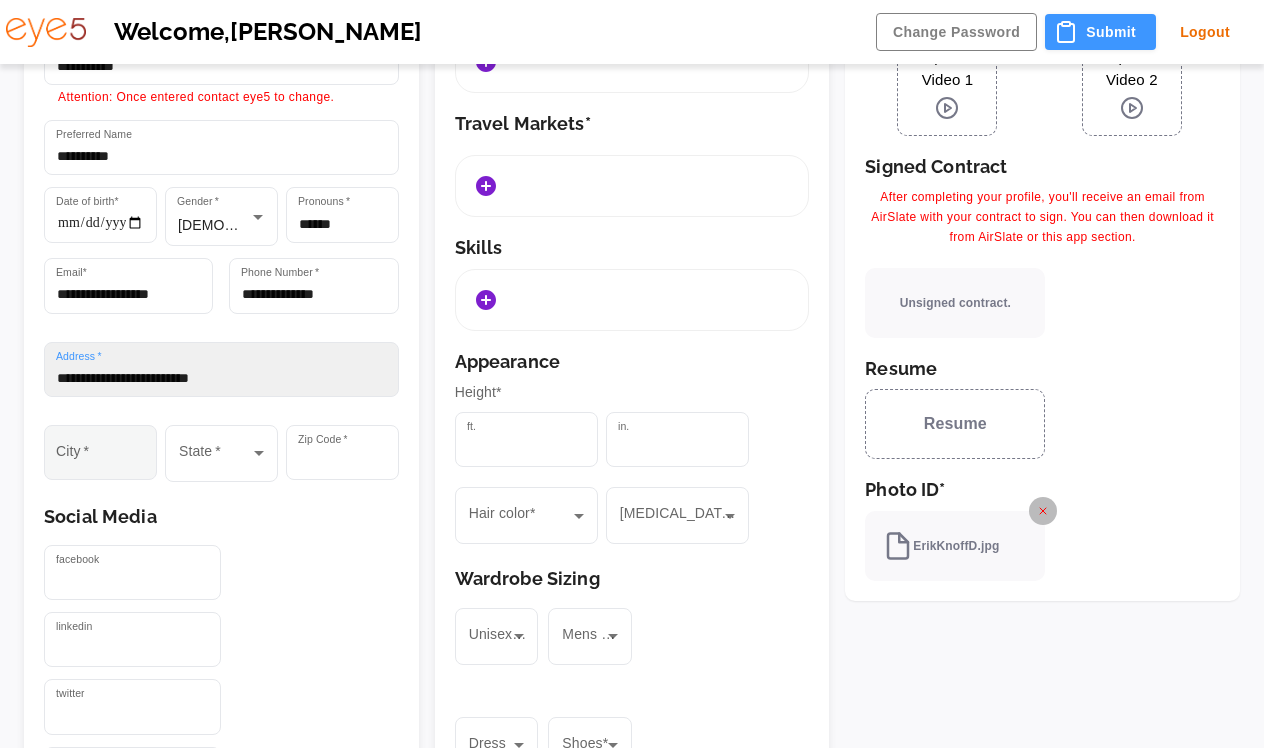 type on "**********" 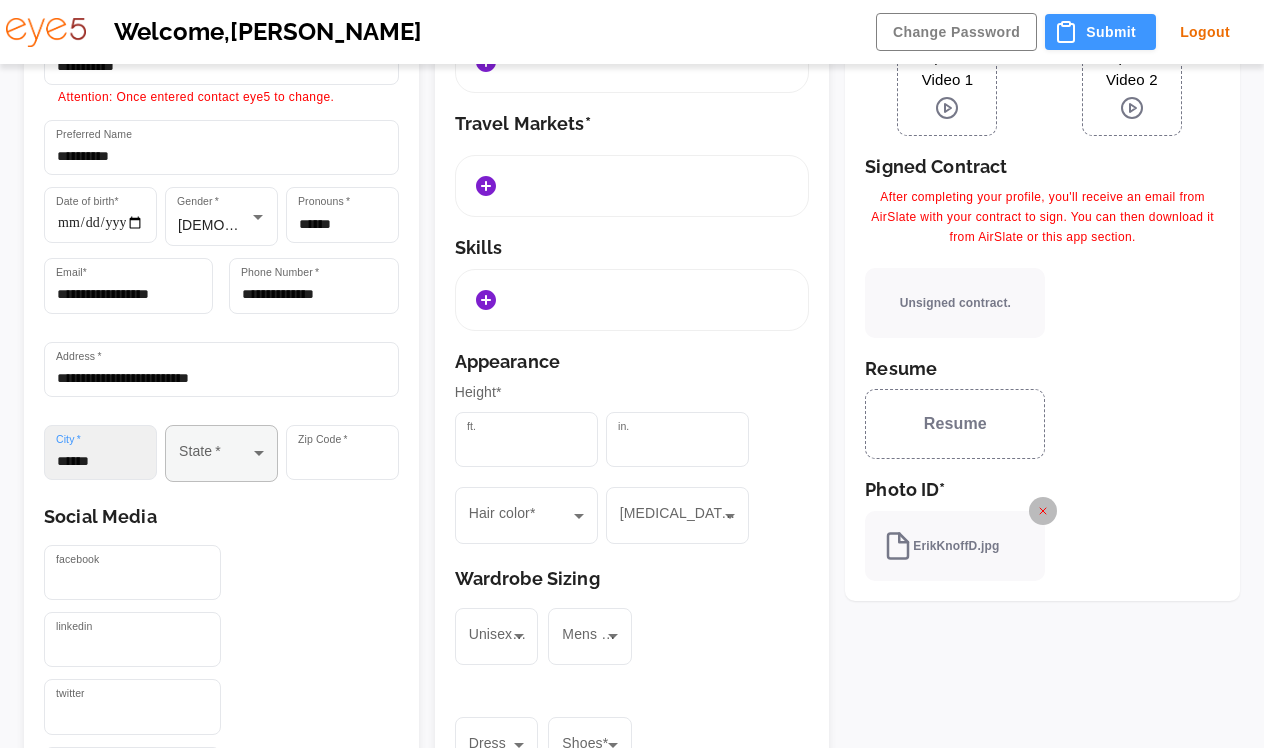 type on "******" 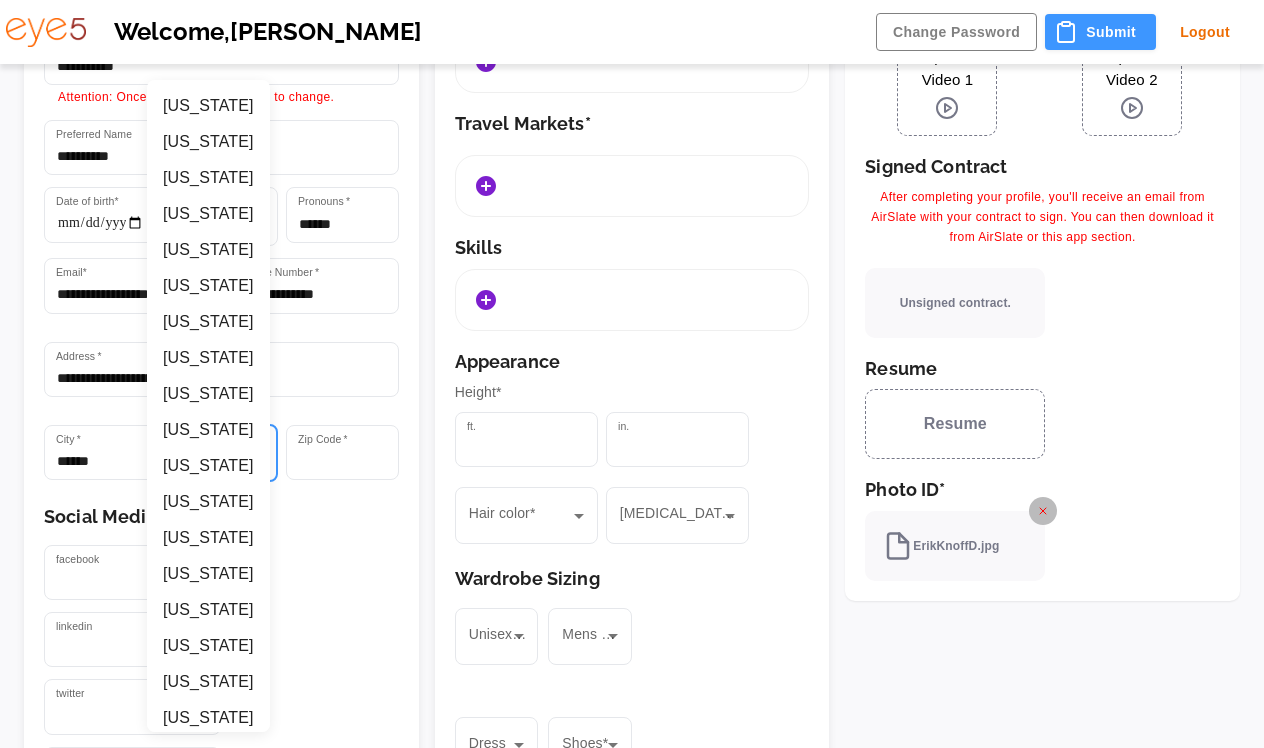 click on "**********" at bounding box center (632, 431) 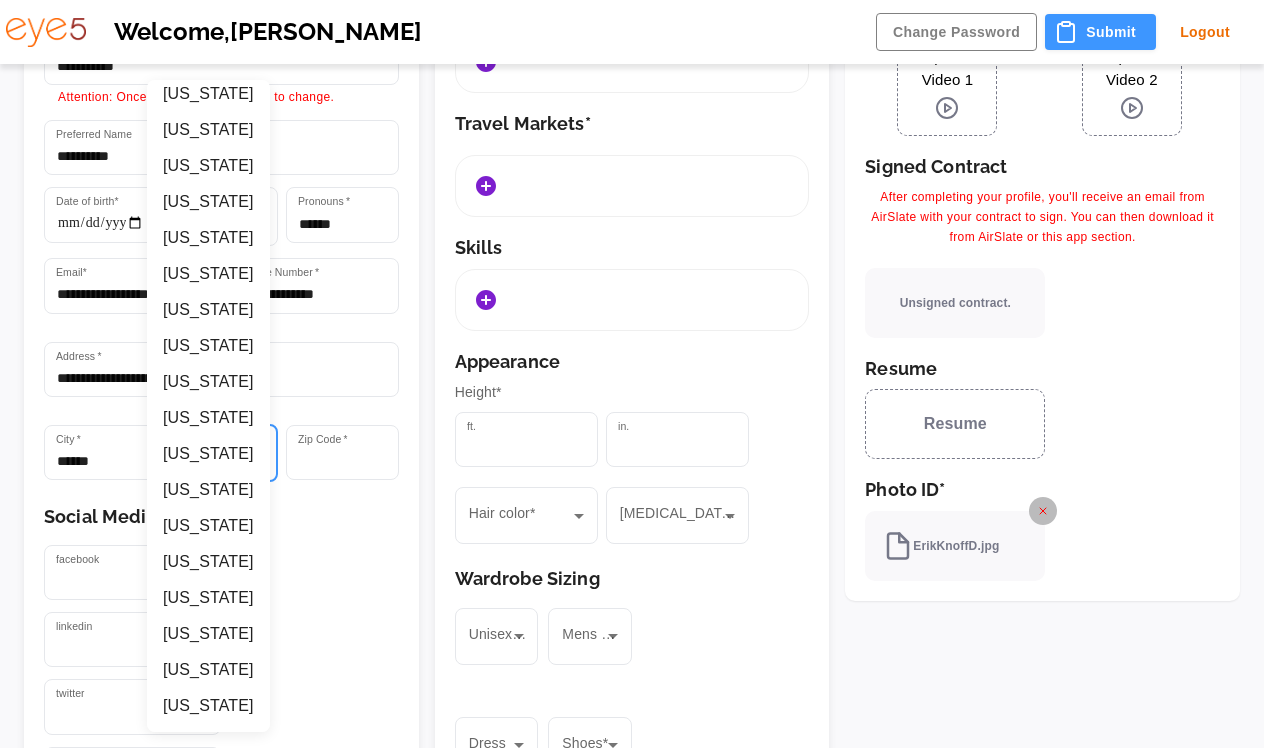 scroll, scrollTop: 229, scrollLeft: 0, axis: vertical 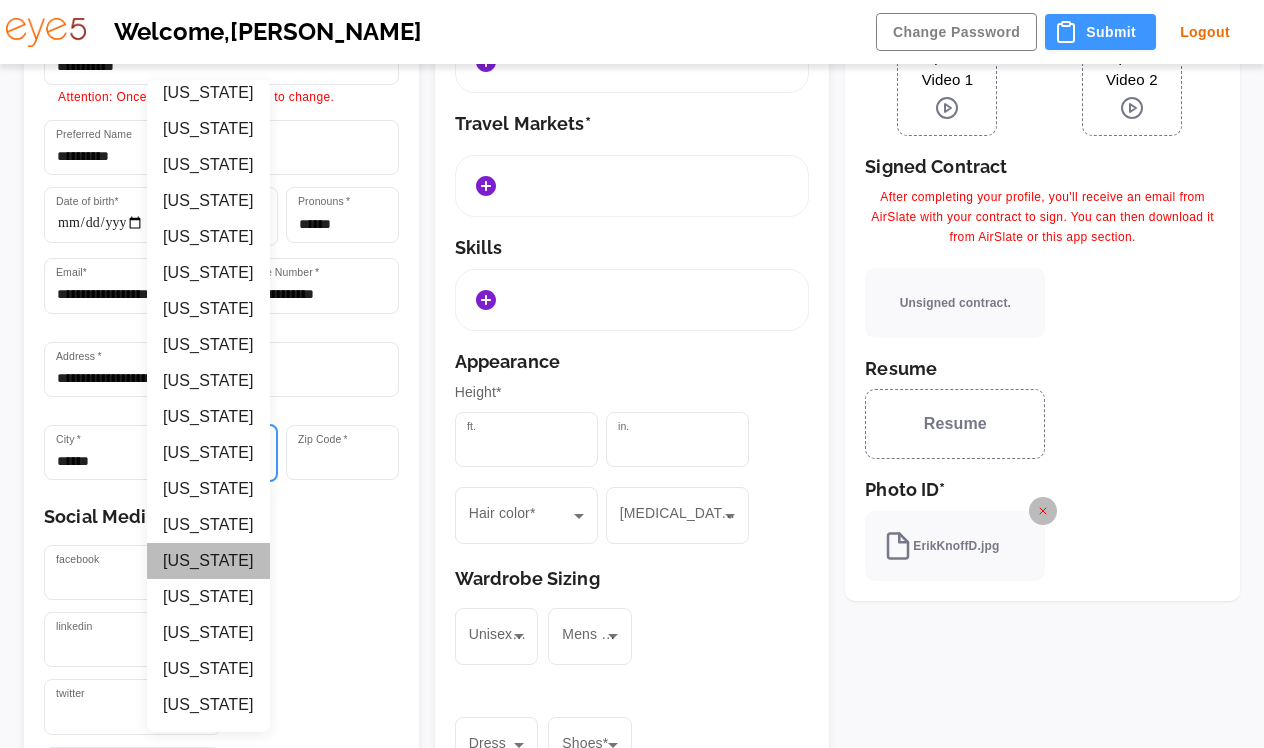 click on "[US_STATE]" at bounding box center (208, 561) 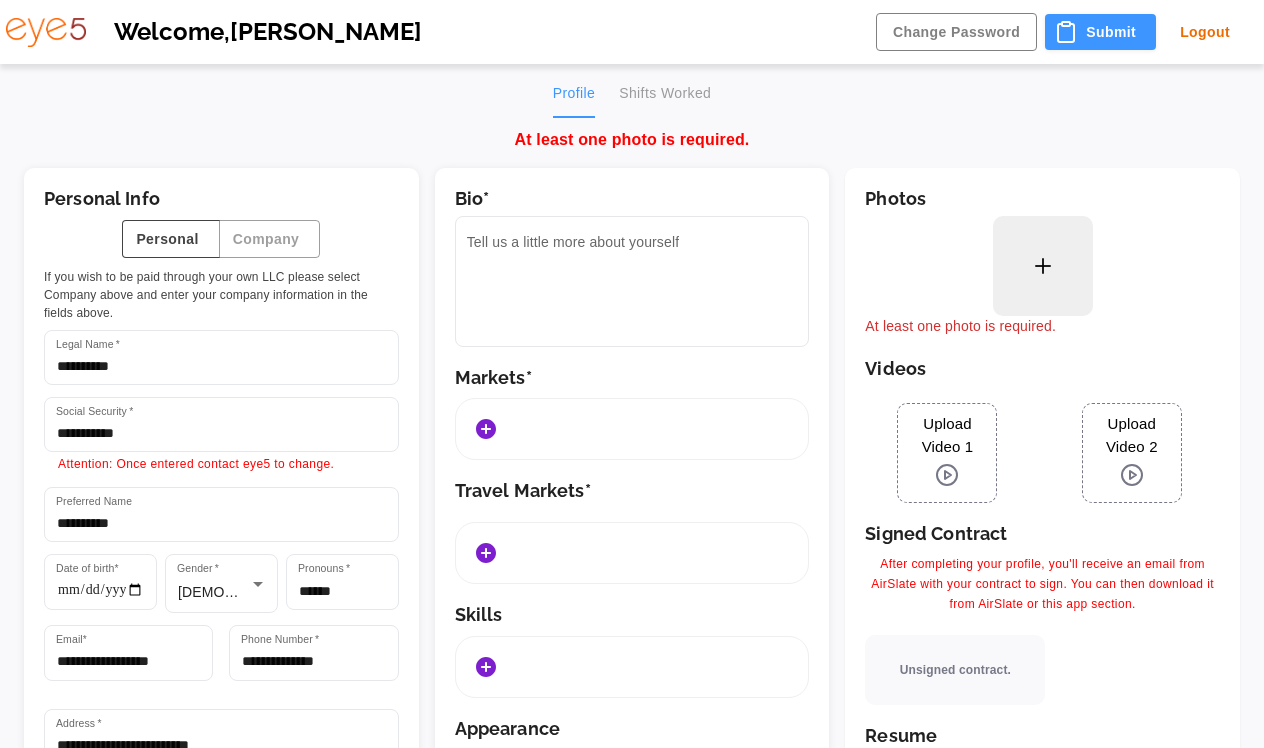 scroll, scrollTop: 0, scrollLeft: 0, axis: both 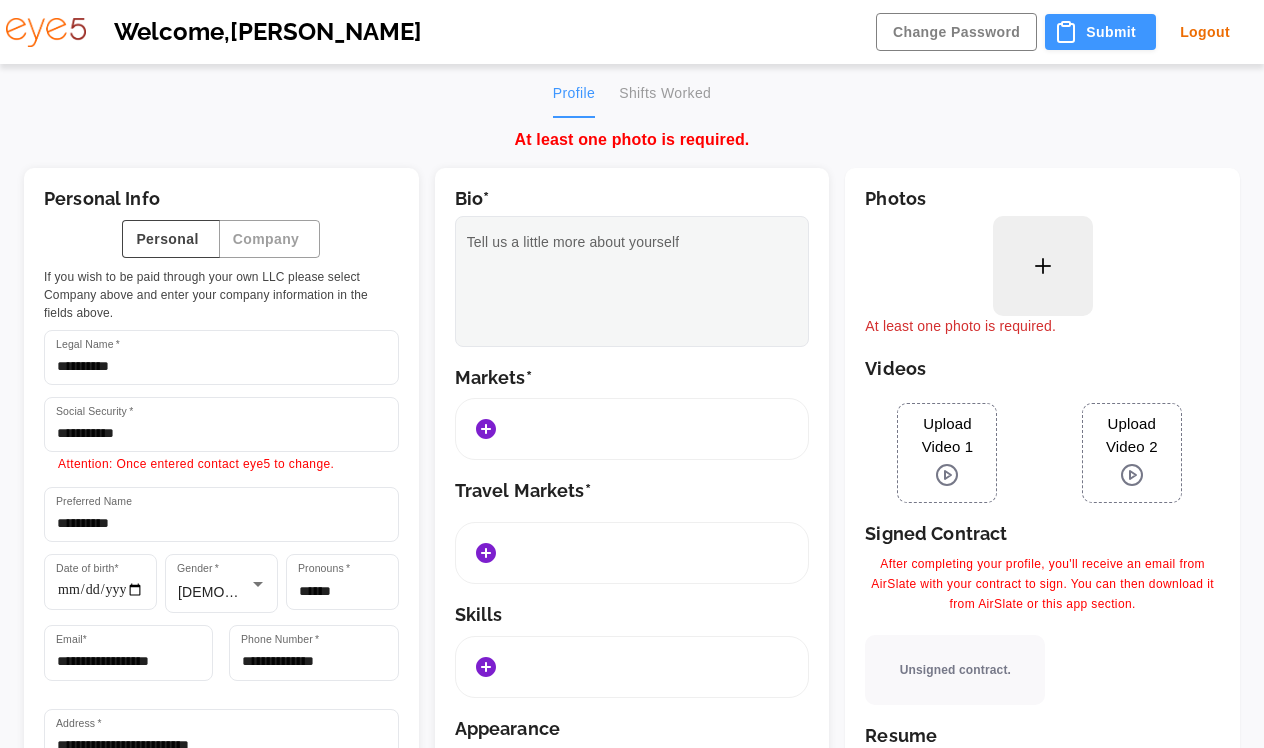 type on "*****" 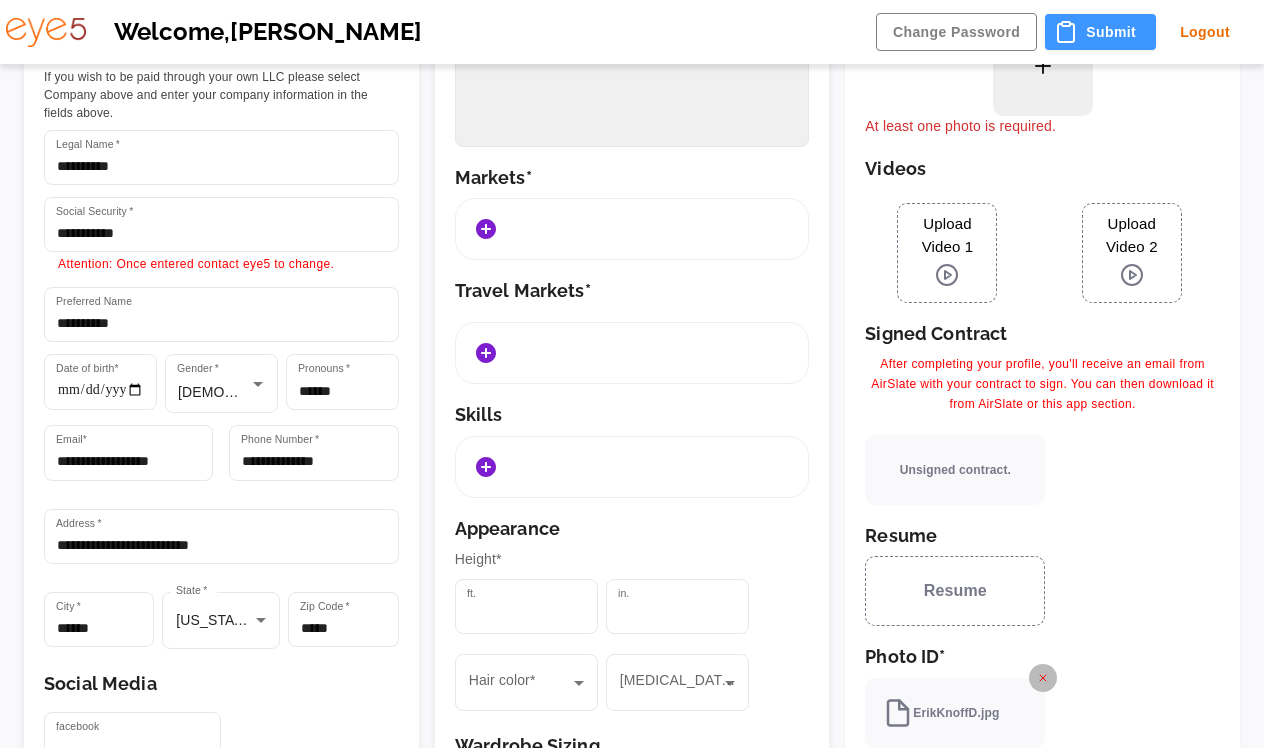 scroll, scrollTop: 209, scrollLeft: 0, axis: vertical 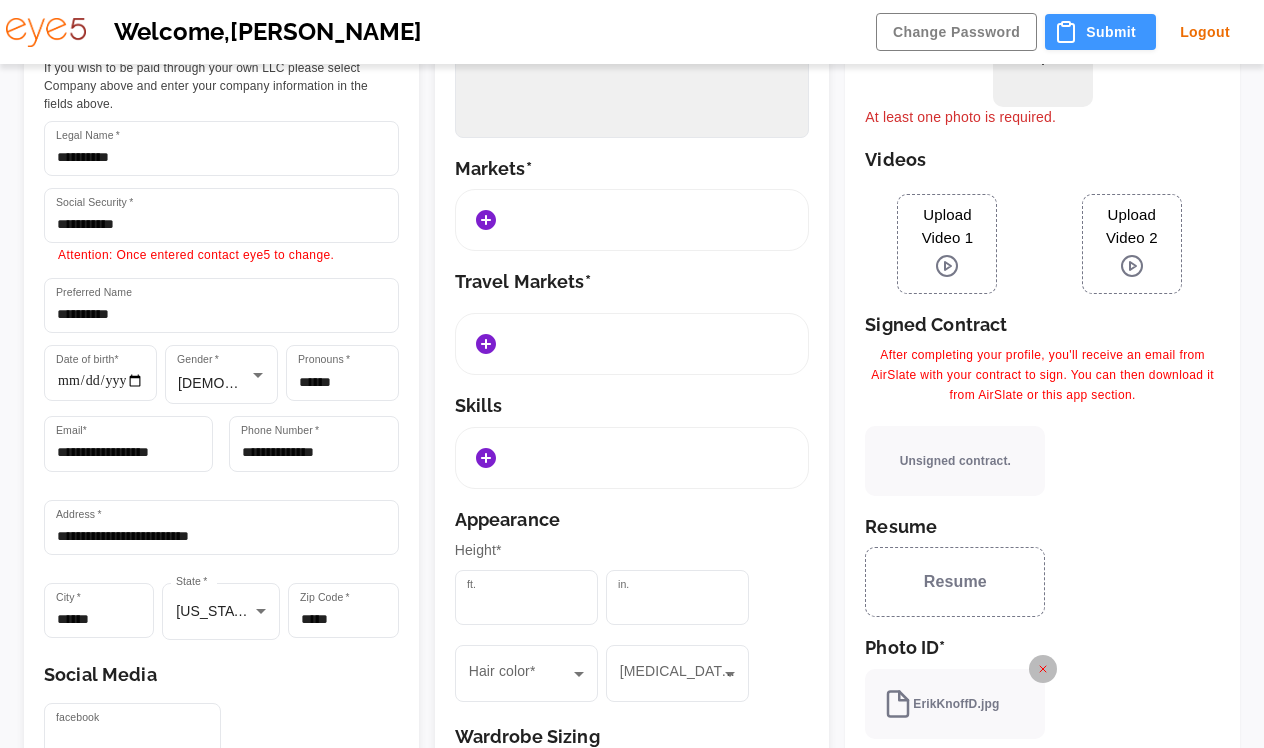 type on "**********" 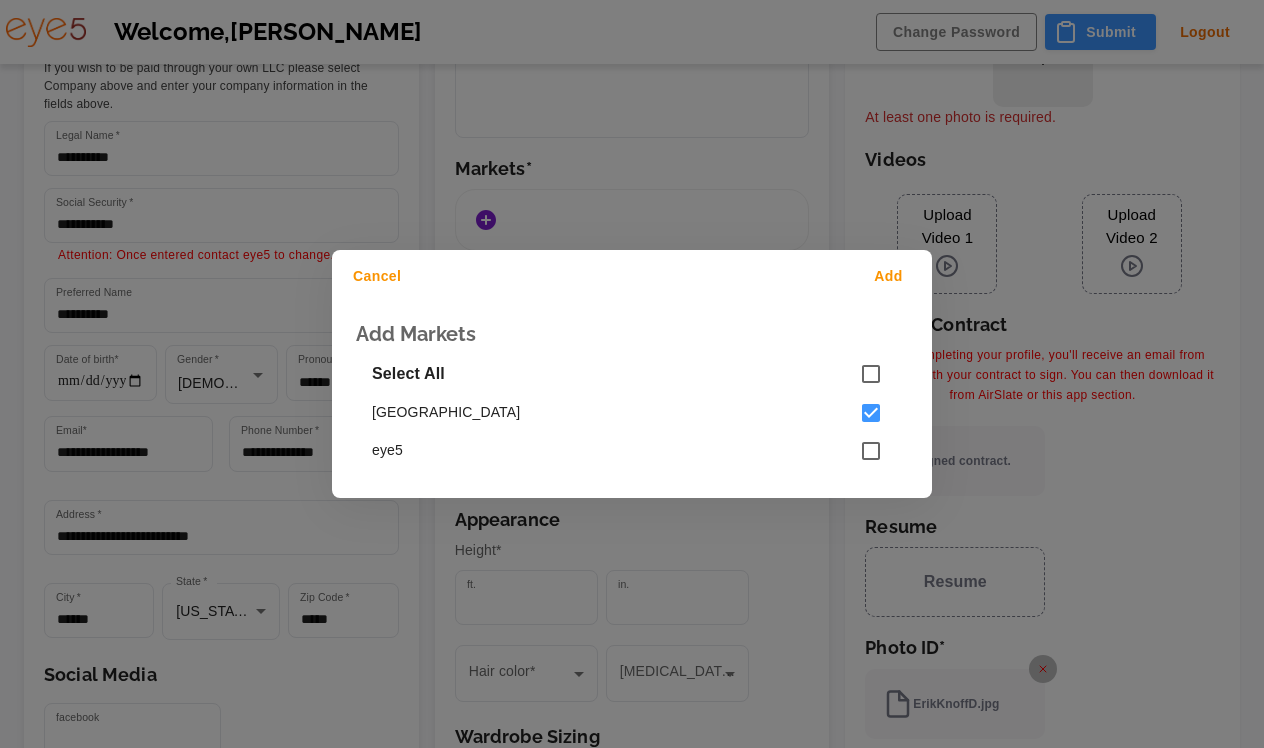 click on "Add" at bounding box center (892, 276) 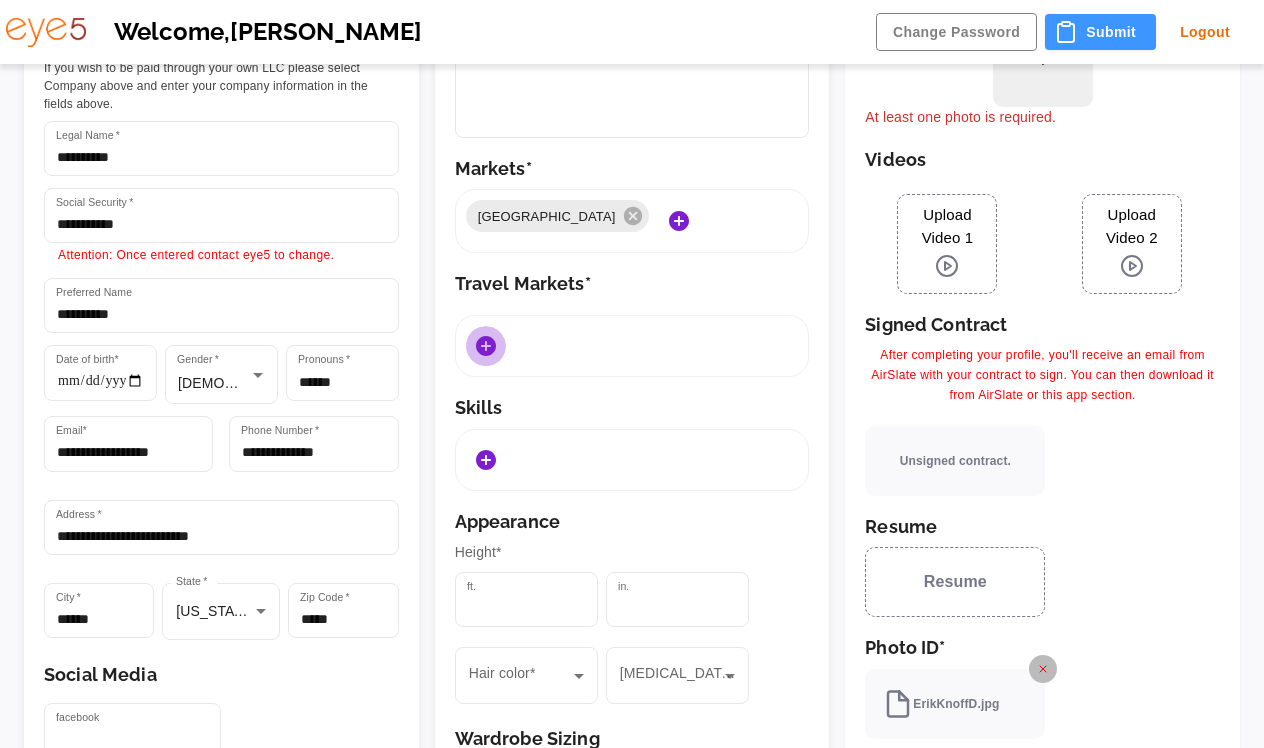 click 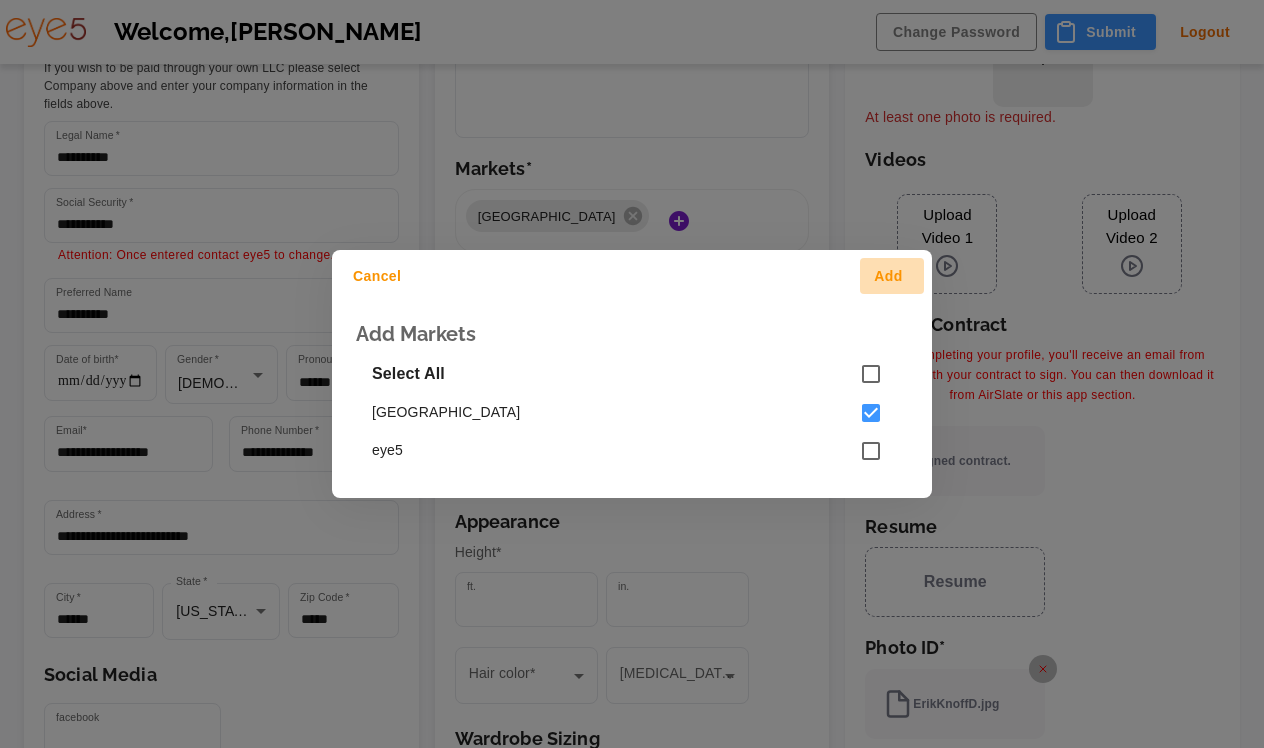 click on "Add" at bounding box center [892, 276] 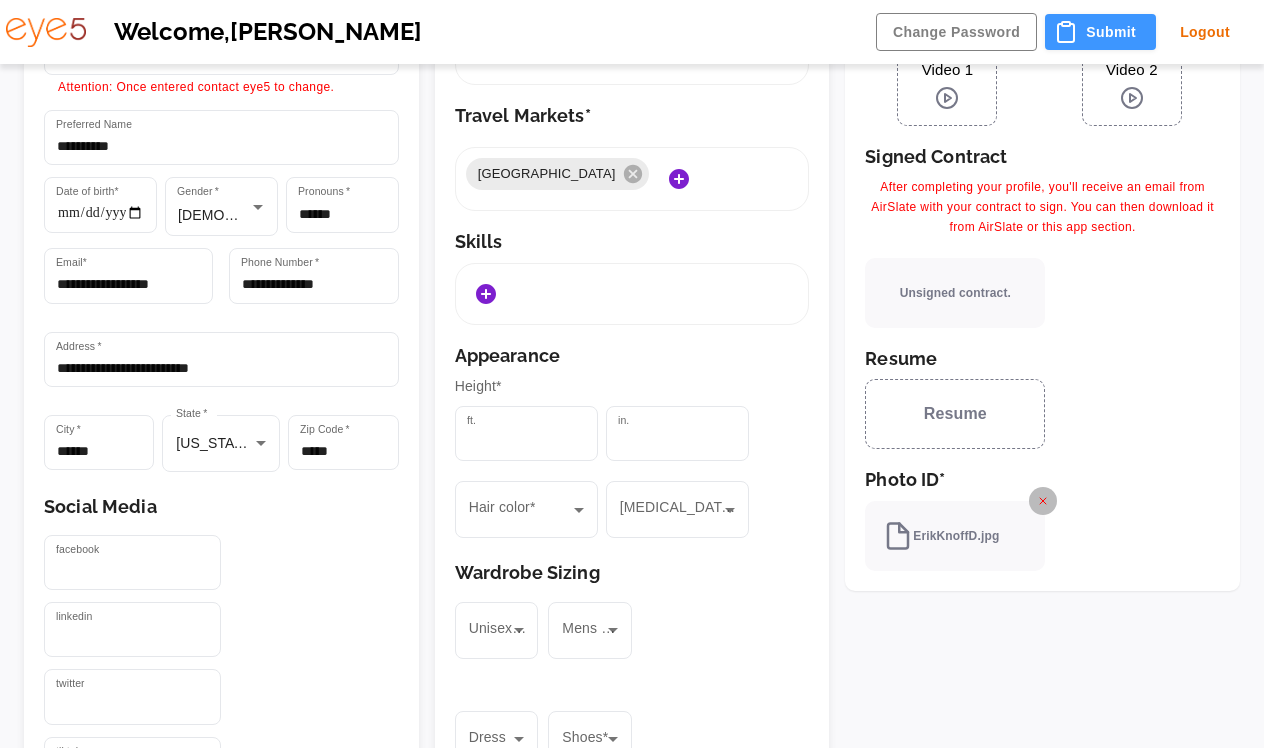scroll, scrollTop: 381, scrollLeft: 0, axis: vertical 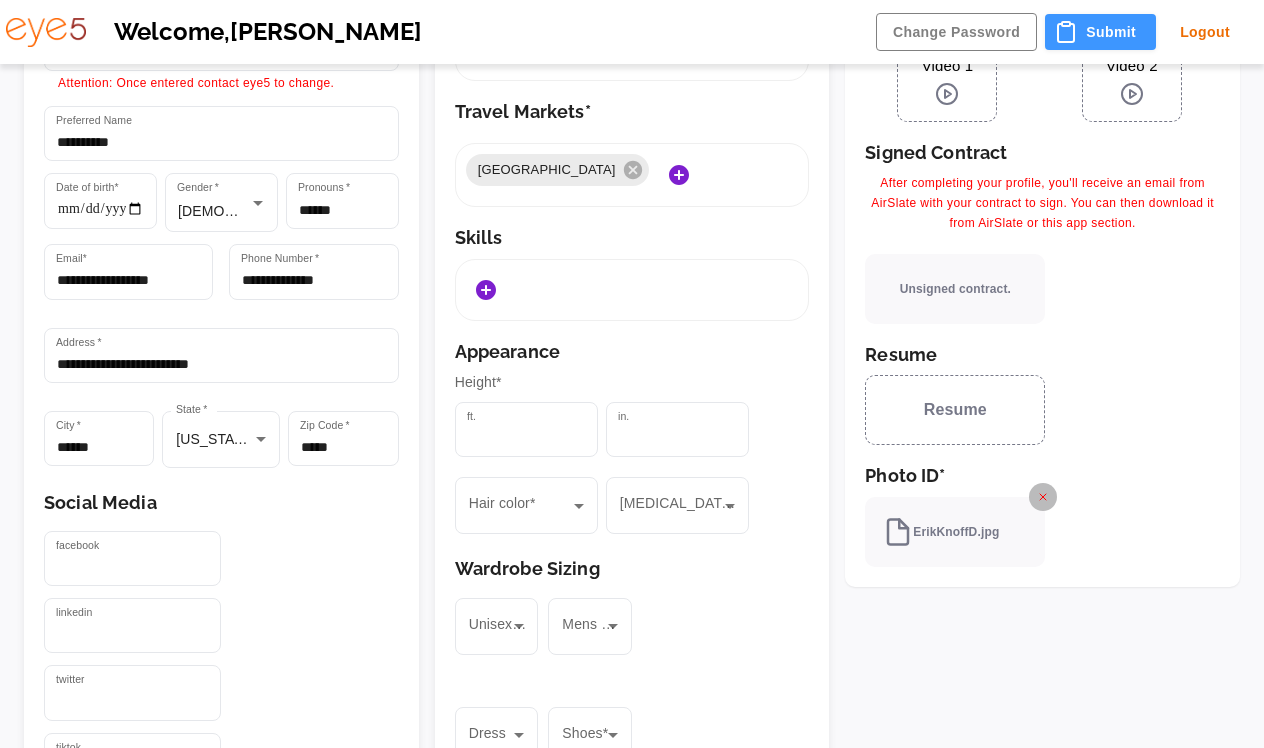 click 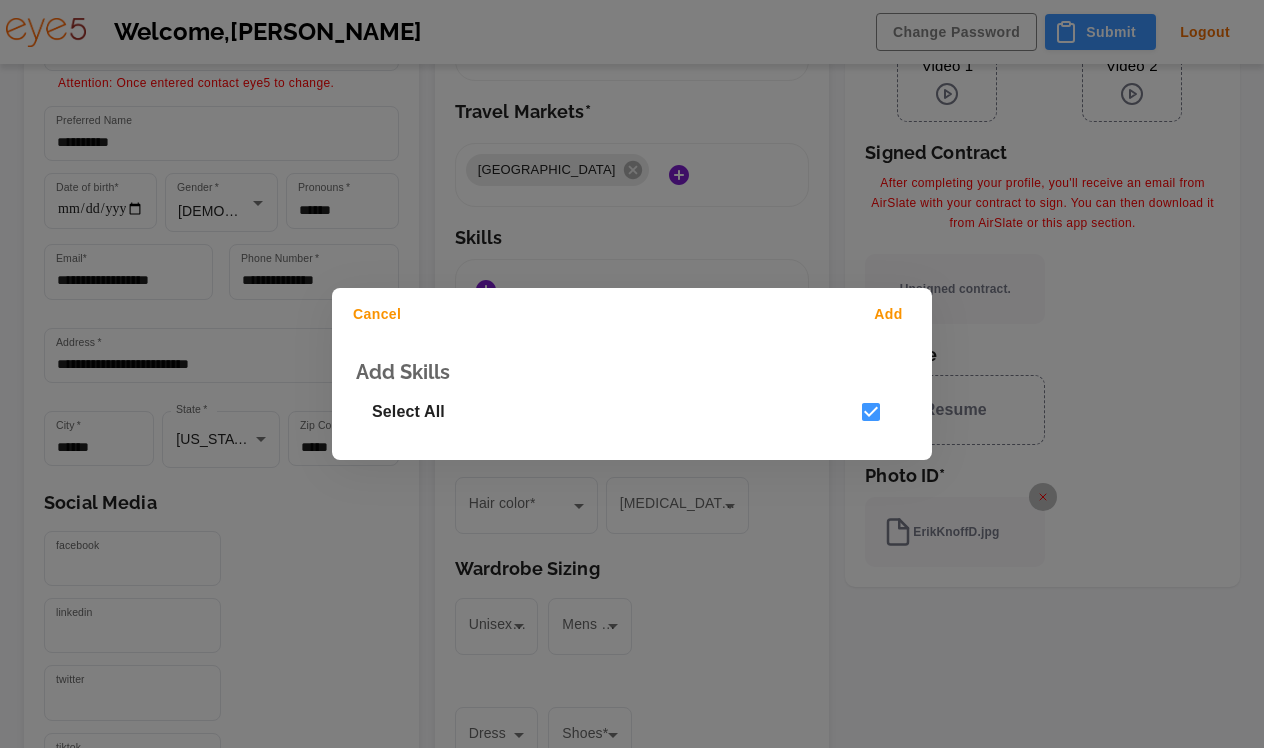 click on "Add" at bounding box center [892, 314] 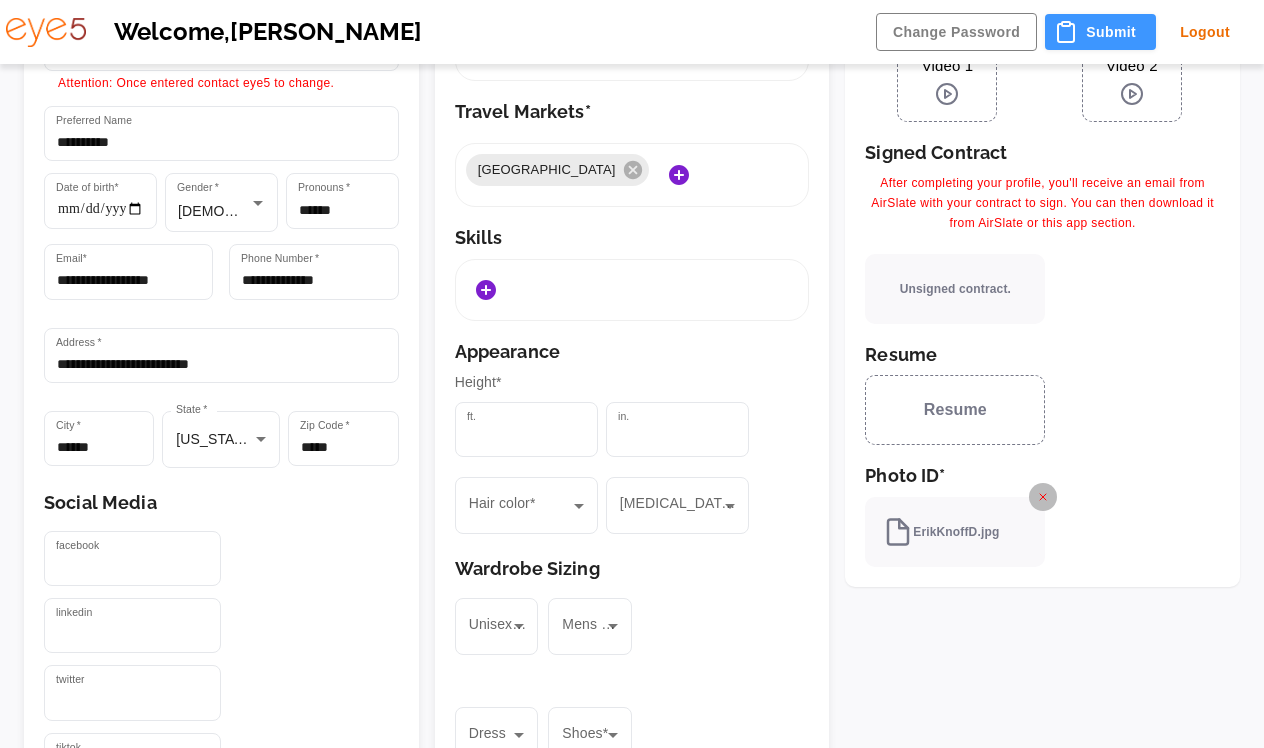 click at bounding box center (632, 290) 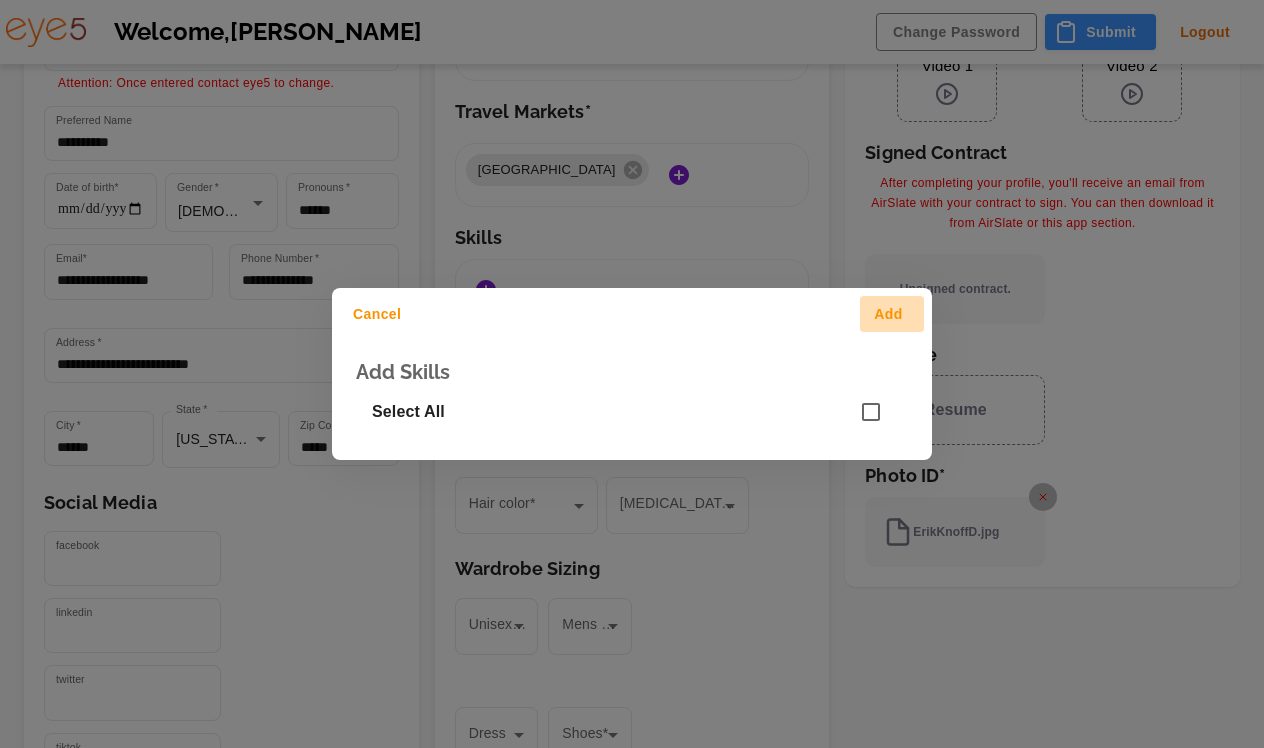 click on "Add" at bounding box center (892, 314) 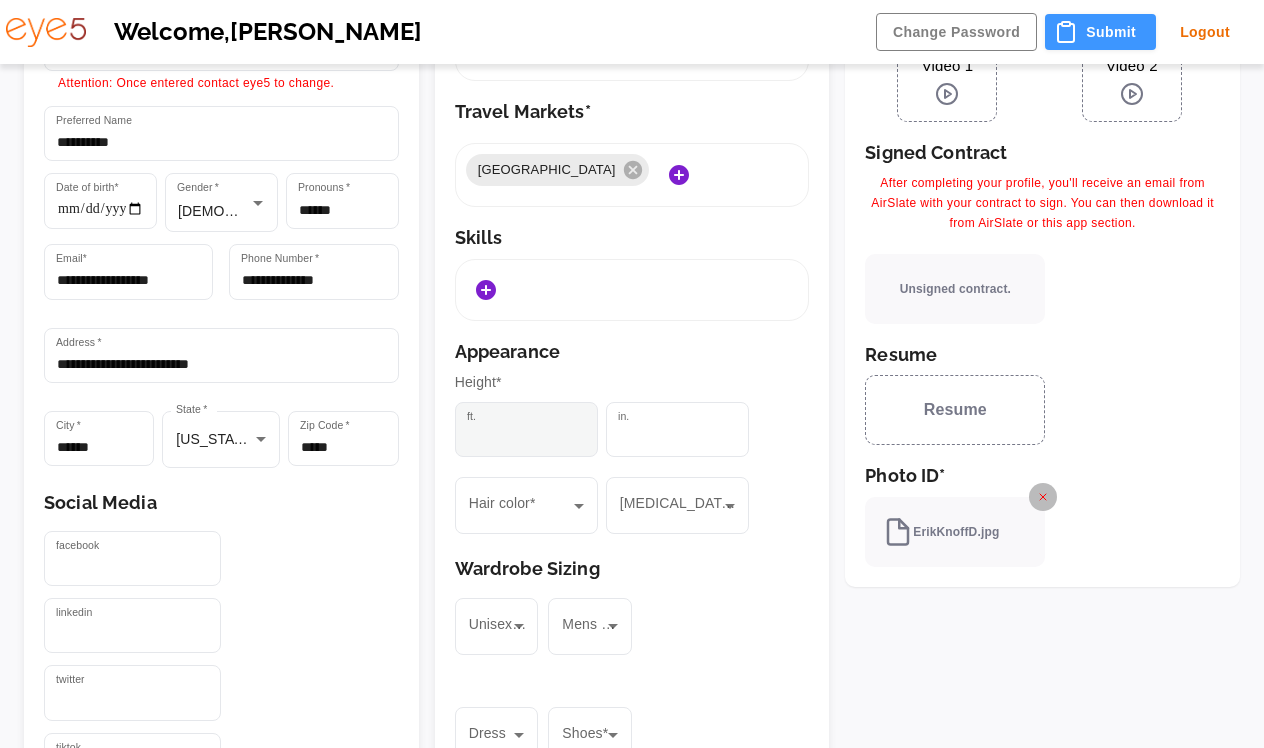 click on "*" at bounding box center (526, 429) 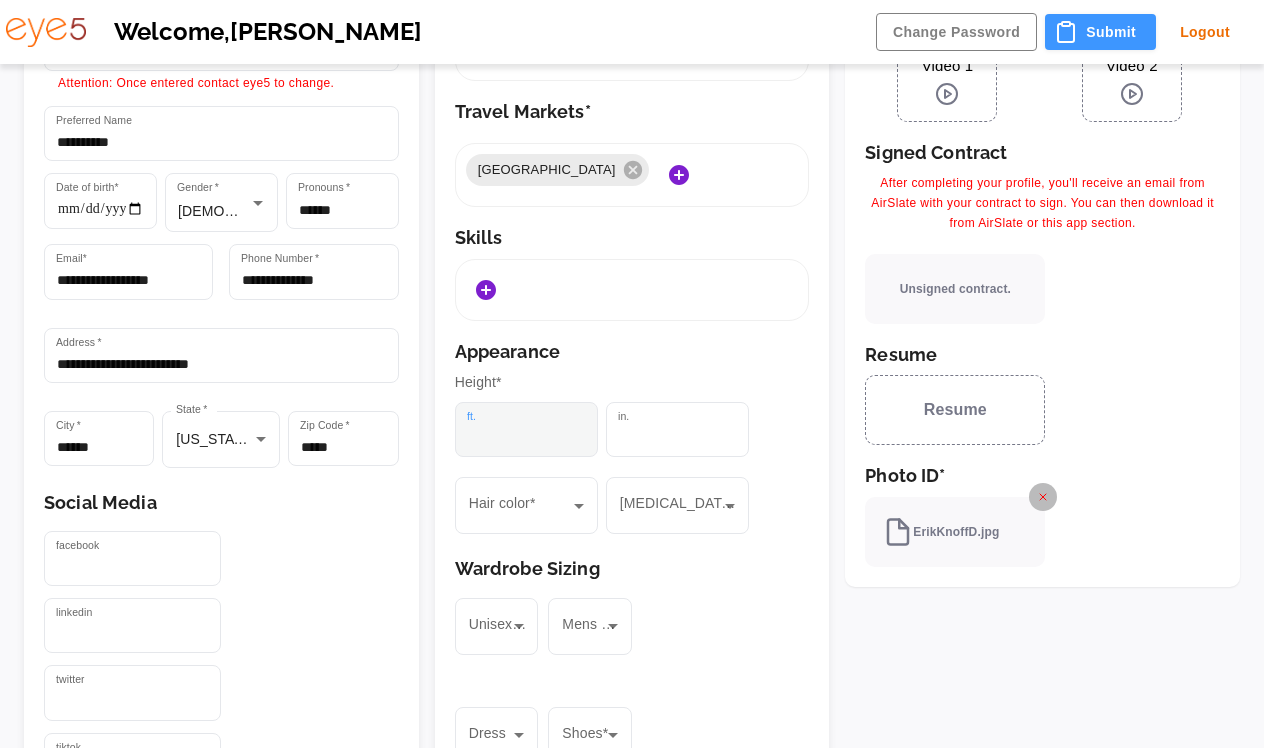 click on "*" at bounding box center (526, 429) 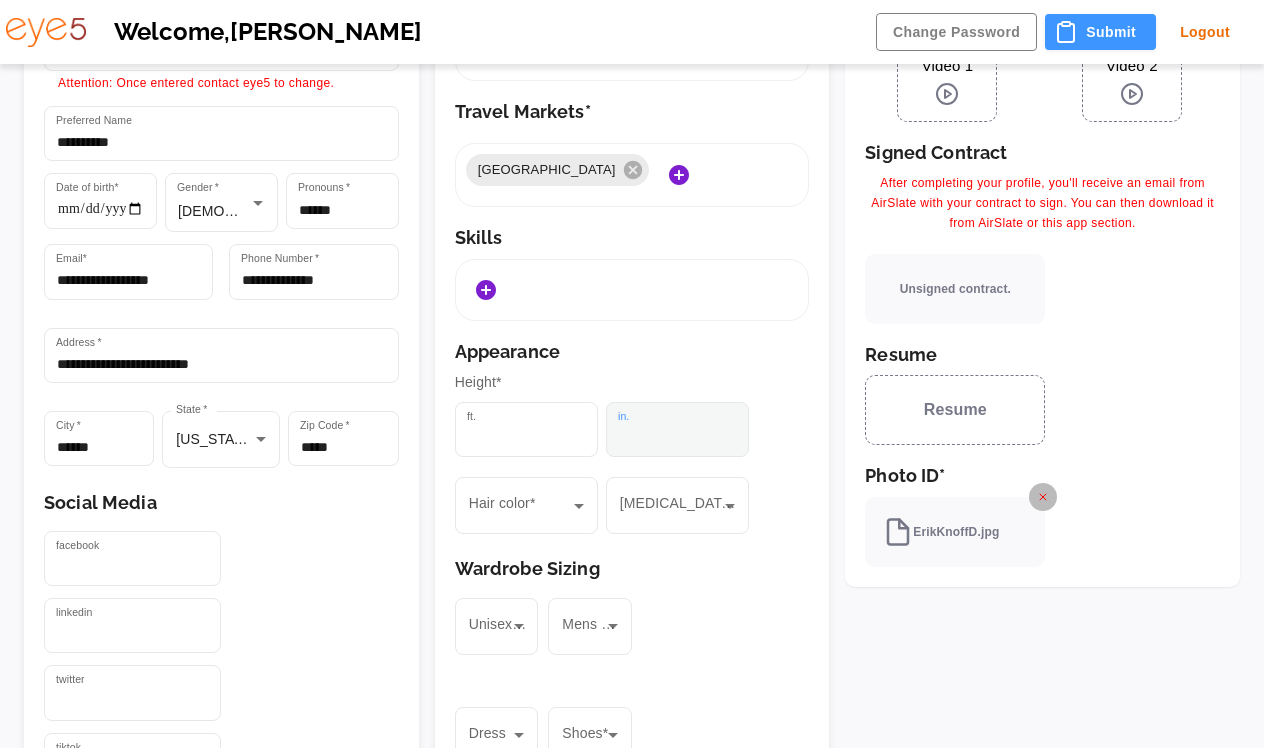 click on "*" at bounding box center [677, 429] 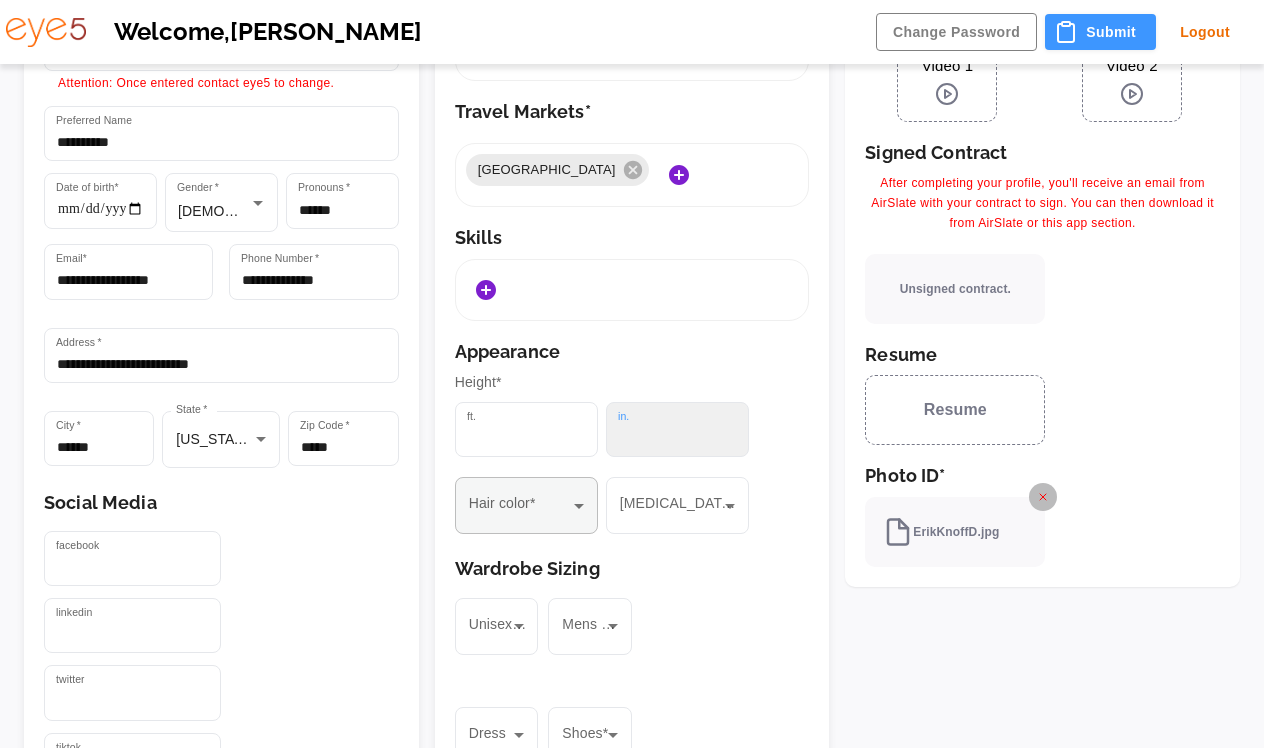 click on "**********" at bounding box center [632, 419] 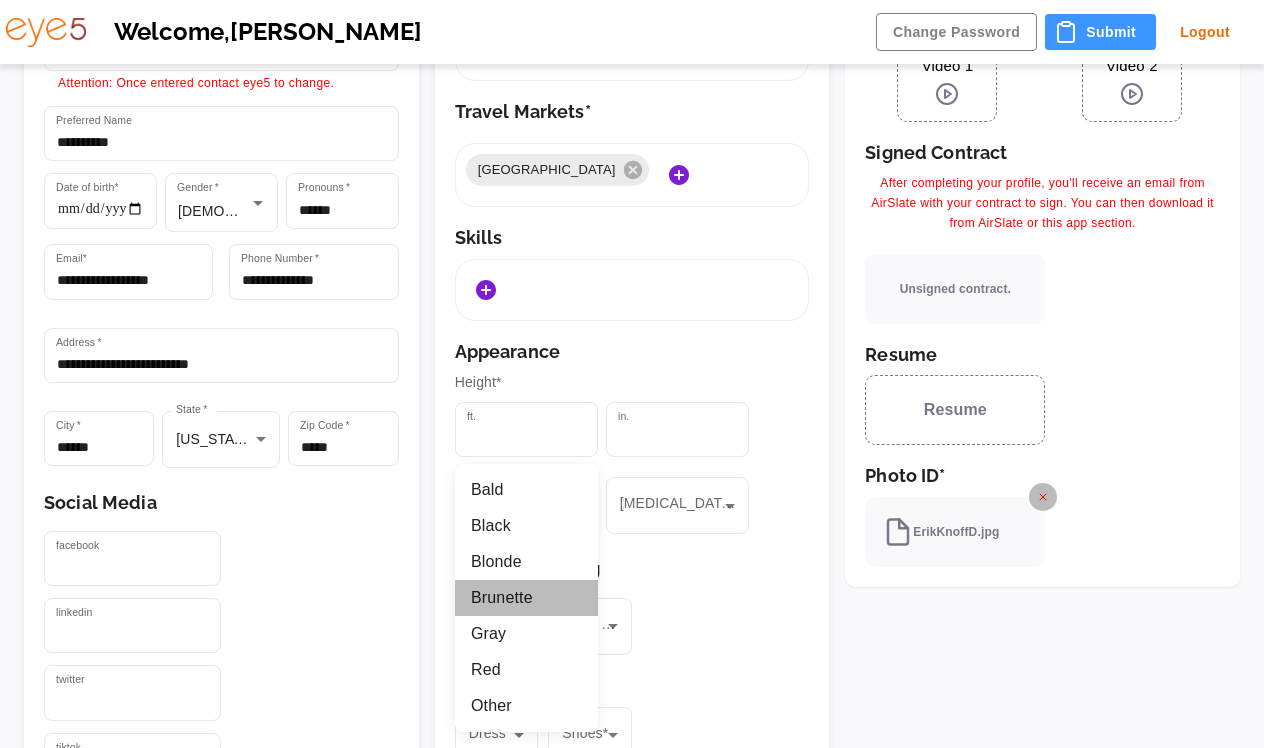 click on "Brunette" at bounding box center (526, 598) 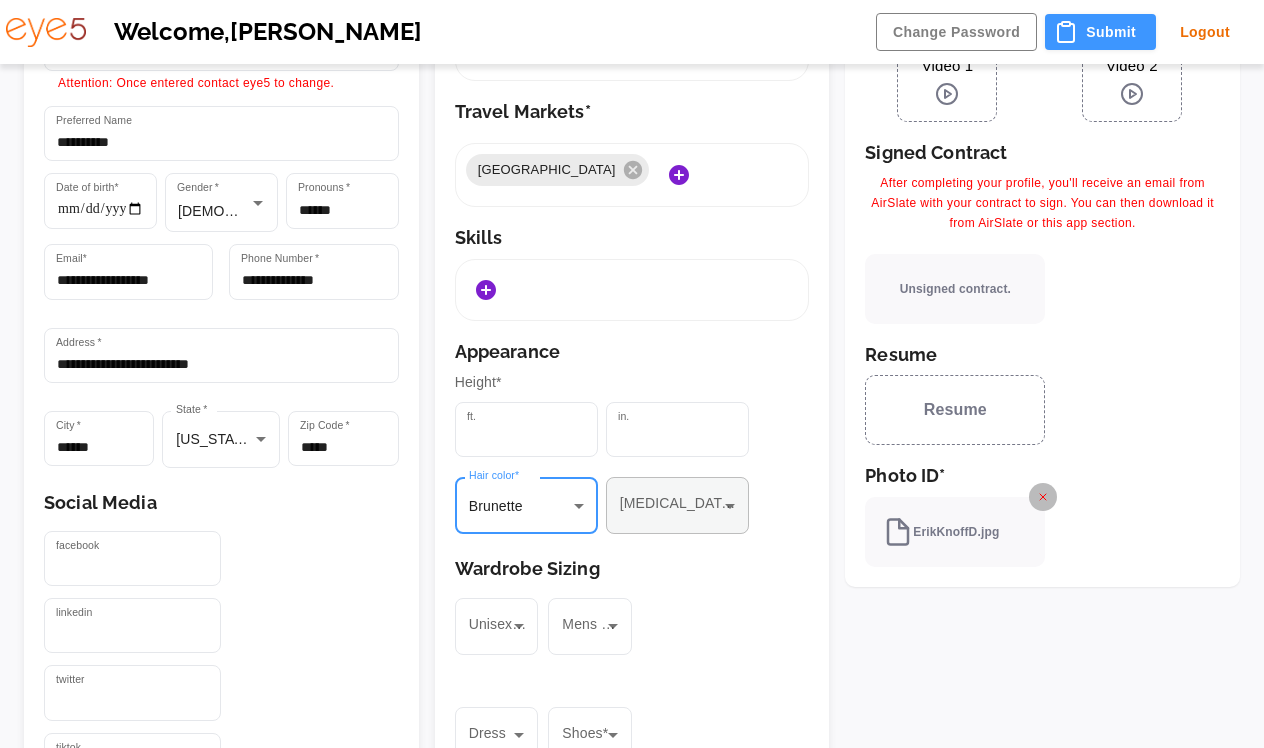 click on "**********" at bounding box center [632, 419] 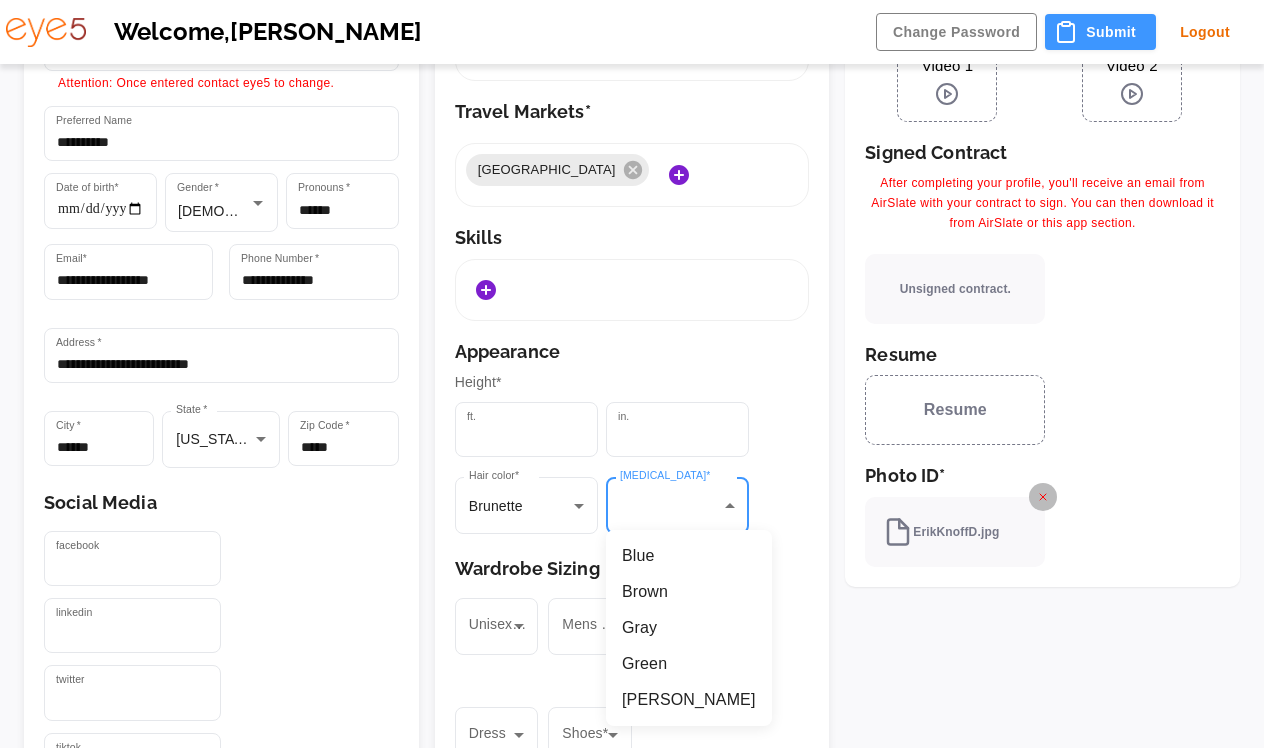 click on "Blue" at bounding box center [689, 556] 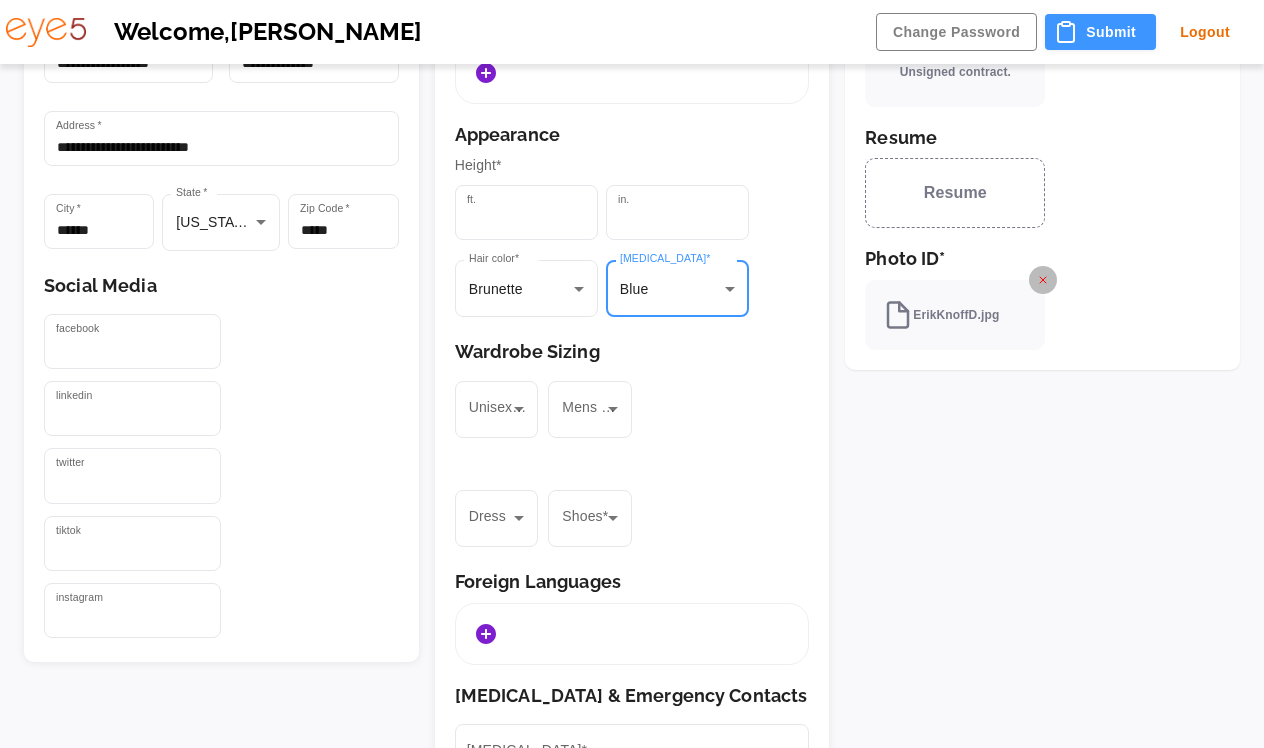 scroll, scrollTop: 598, scrollLeft: 0, axis: vertical 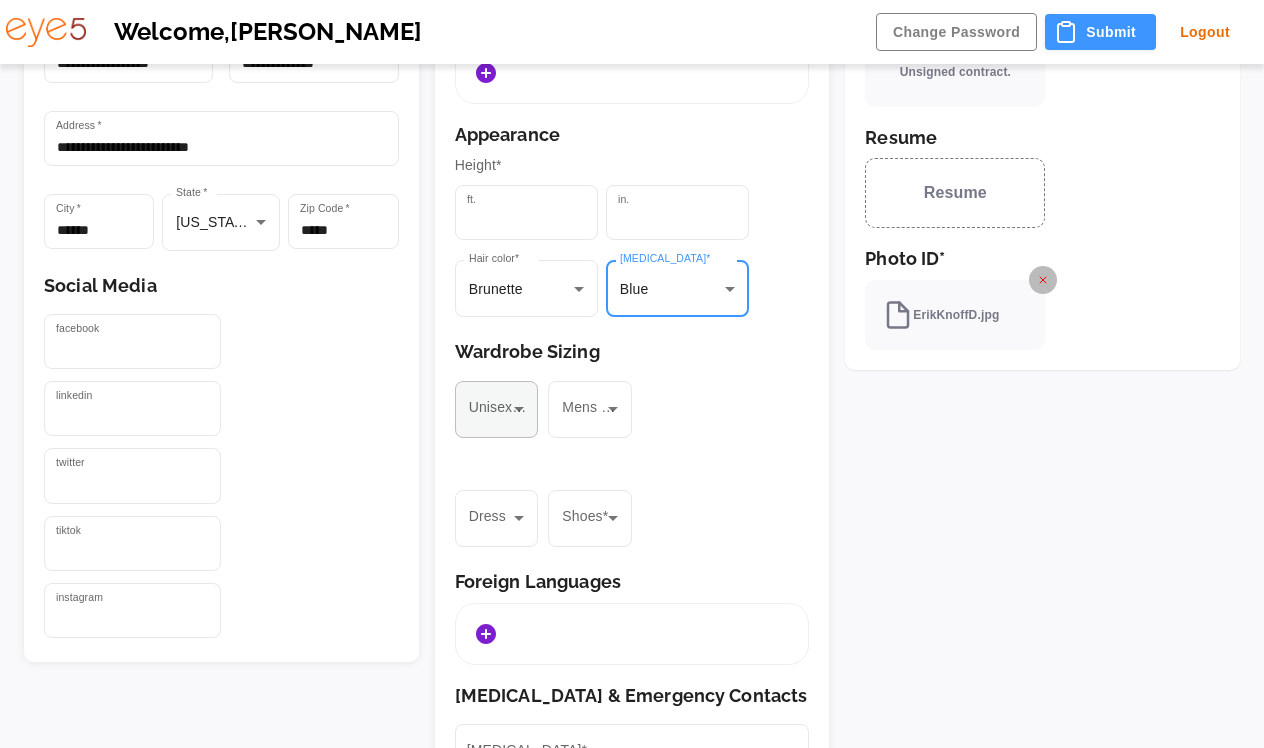 click on "**********" at bounding box center (632, 202) 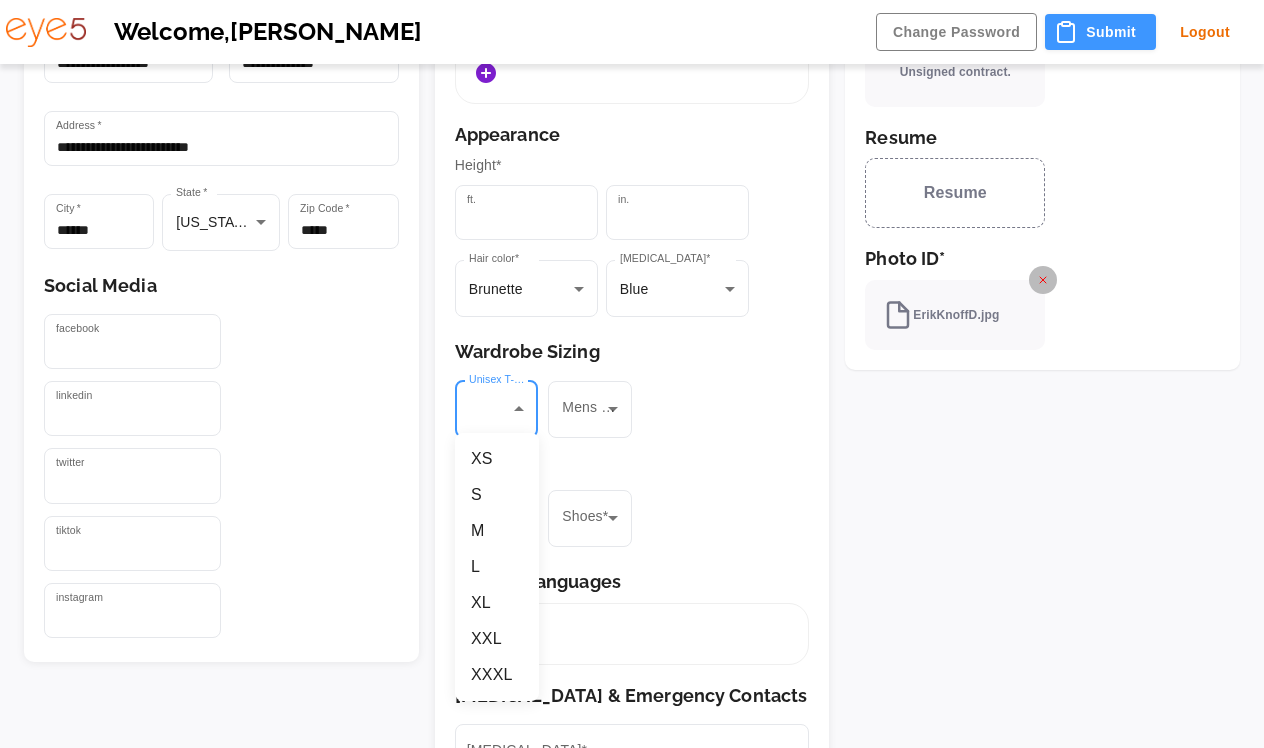 click on "L" at bounding box center [497, 567] 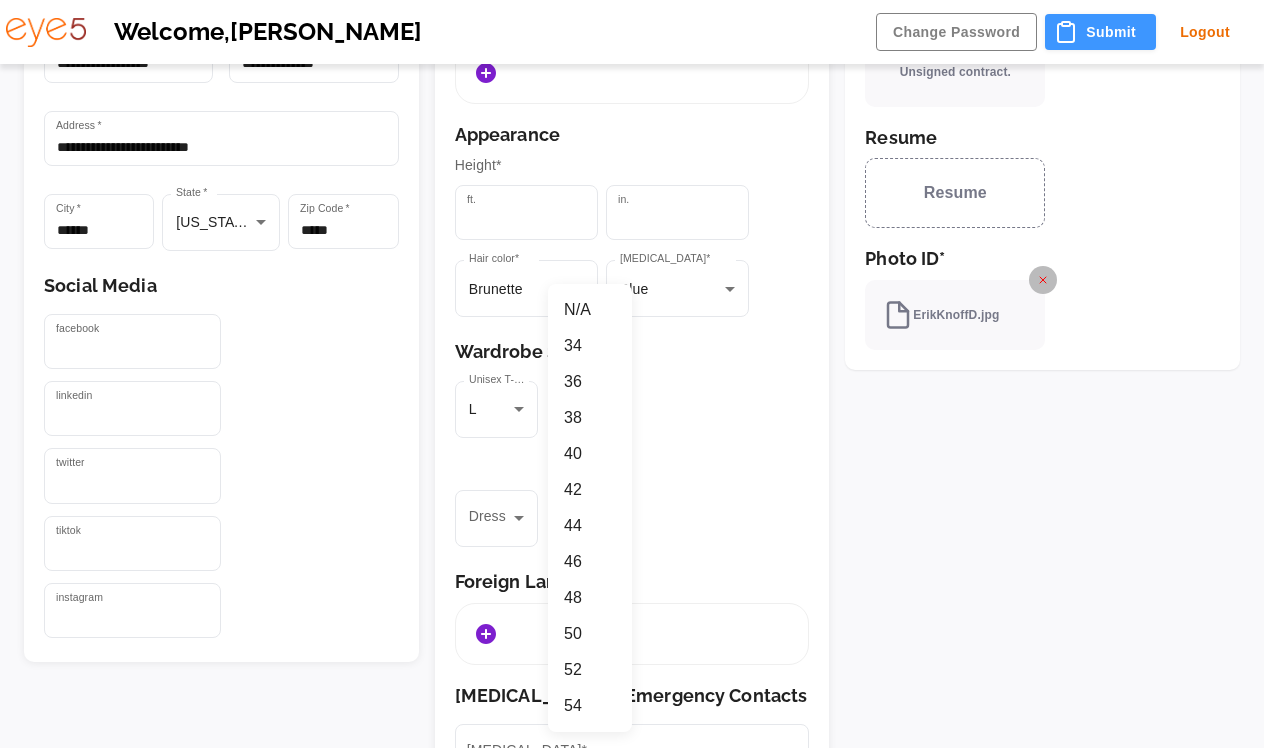 click on "**********" at bounding box center (632, 202) 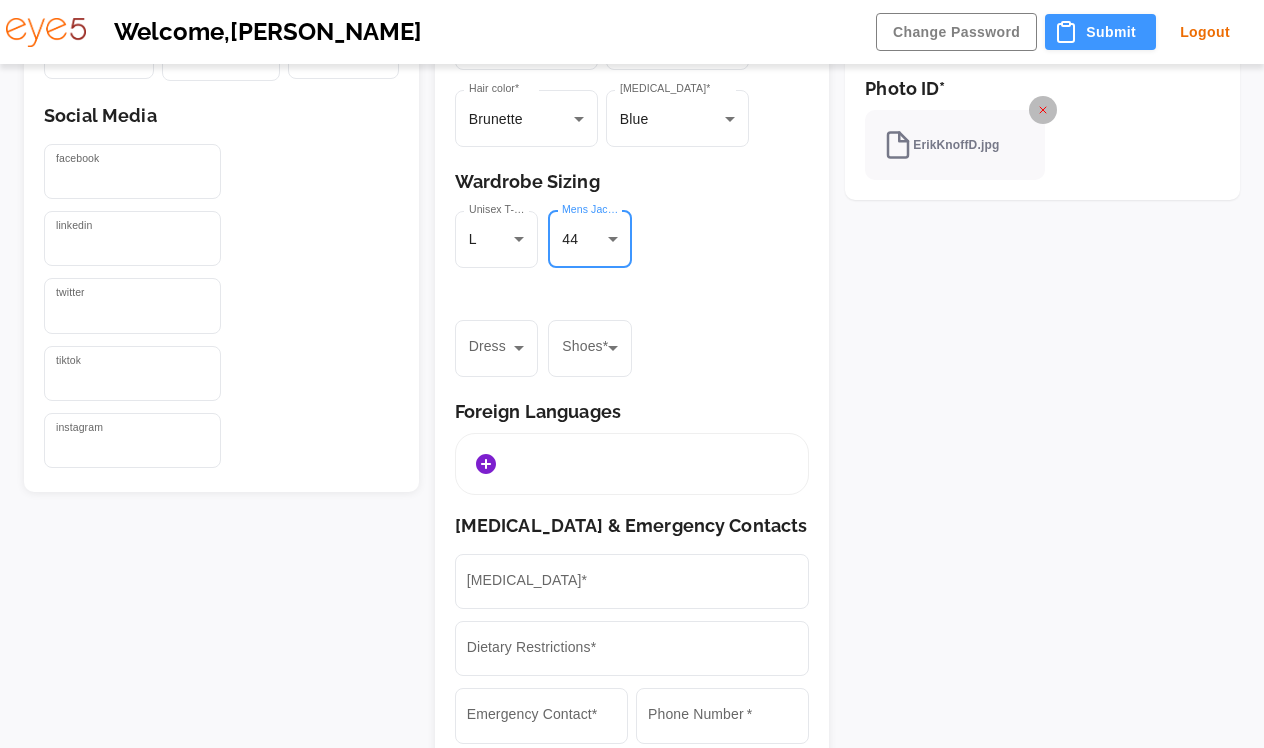 scroll, scrollTop: 769, scrollLeft: 0, axis: vertical 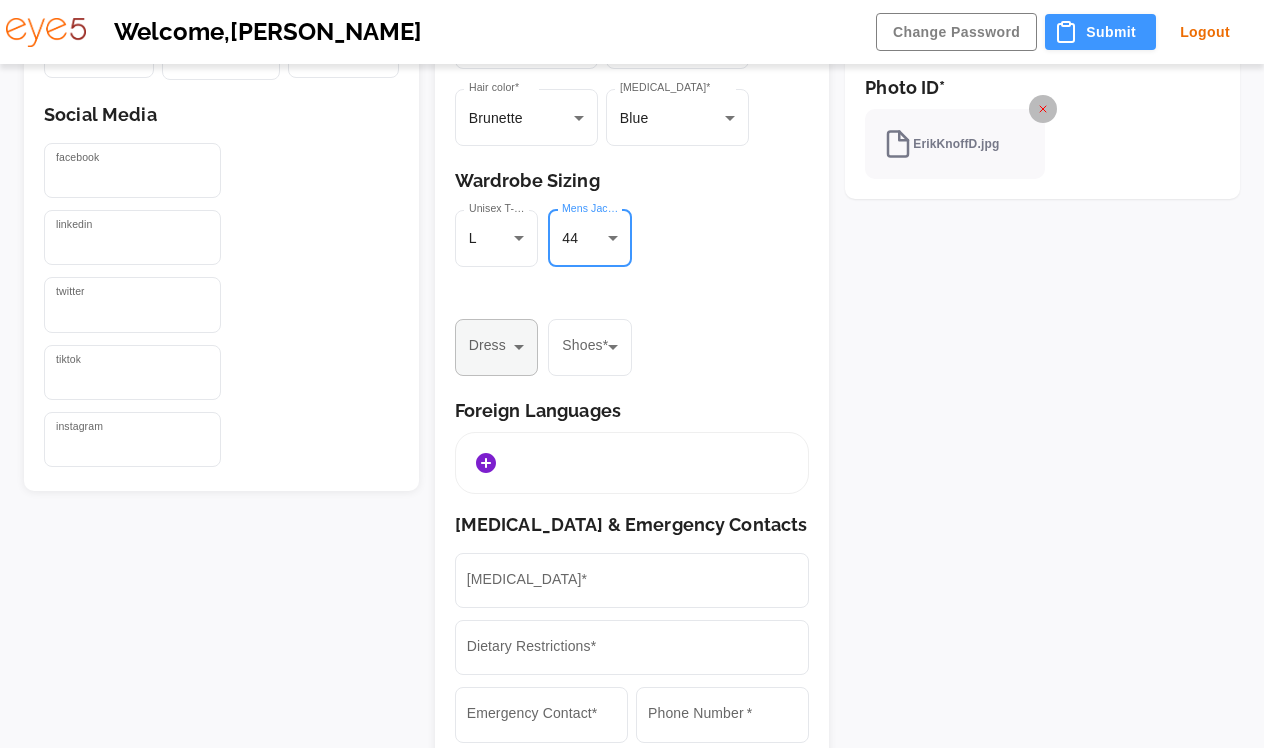 click on "**********" at bounding box center (632, 31) 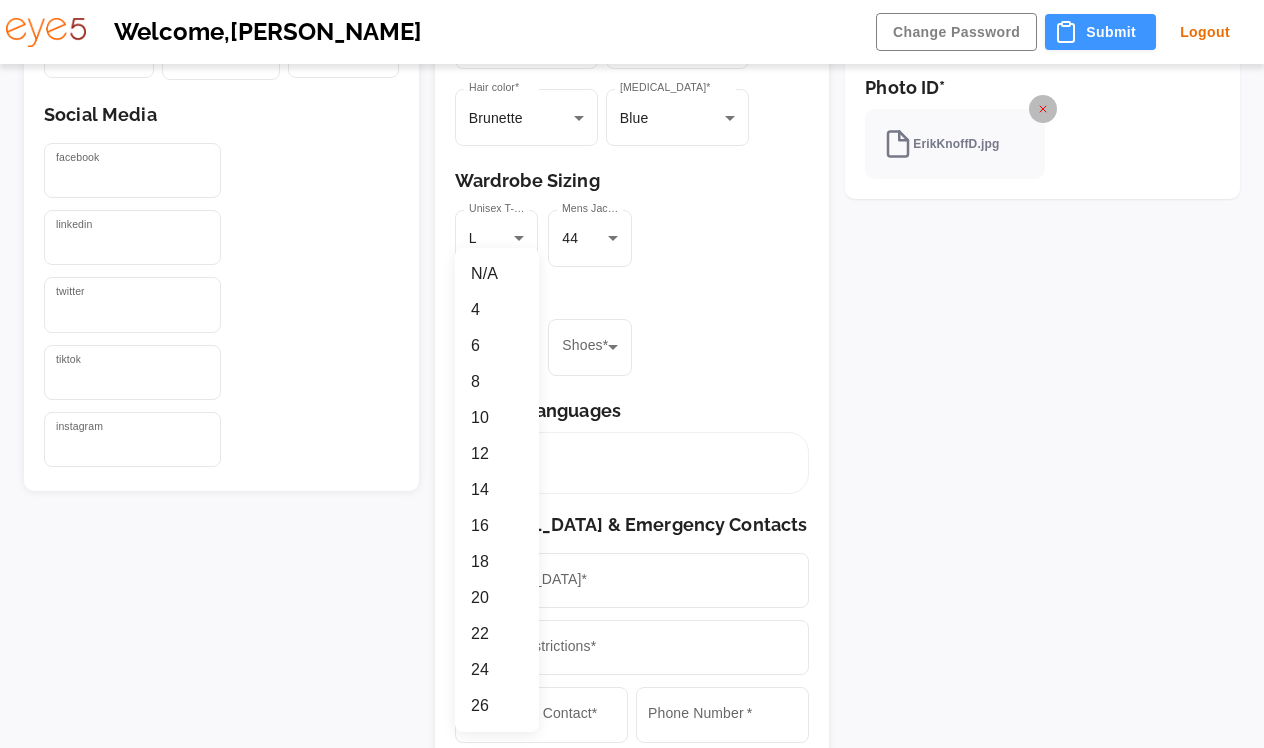 click on "N/A" at bounding box center [497, 274] 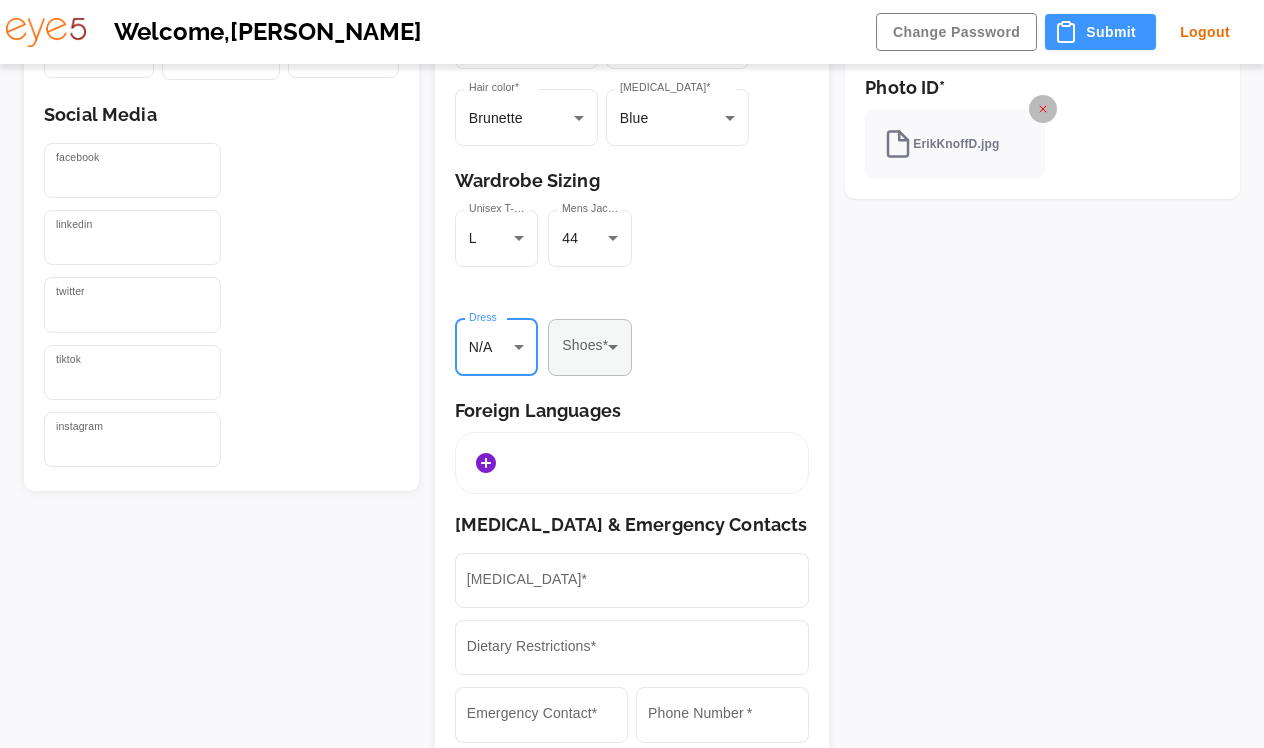 click on "**********" at bounding box center [632, 31] 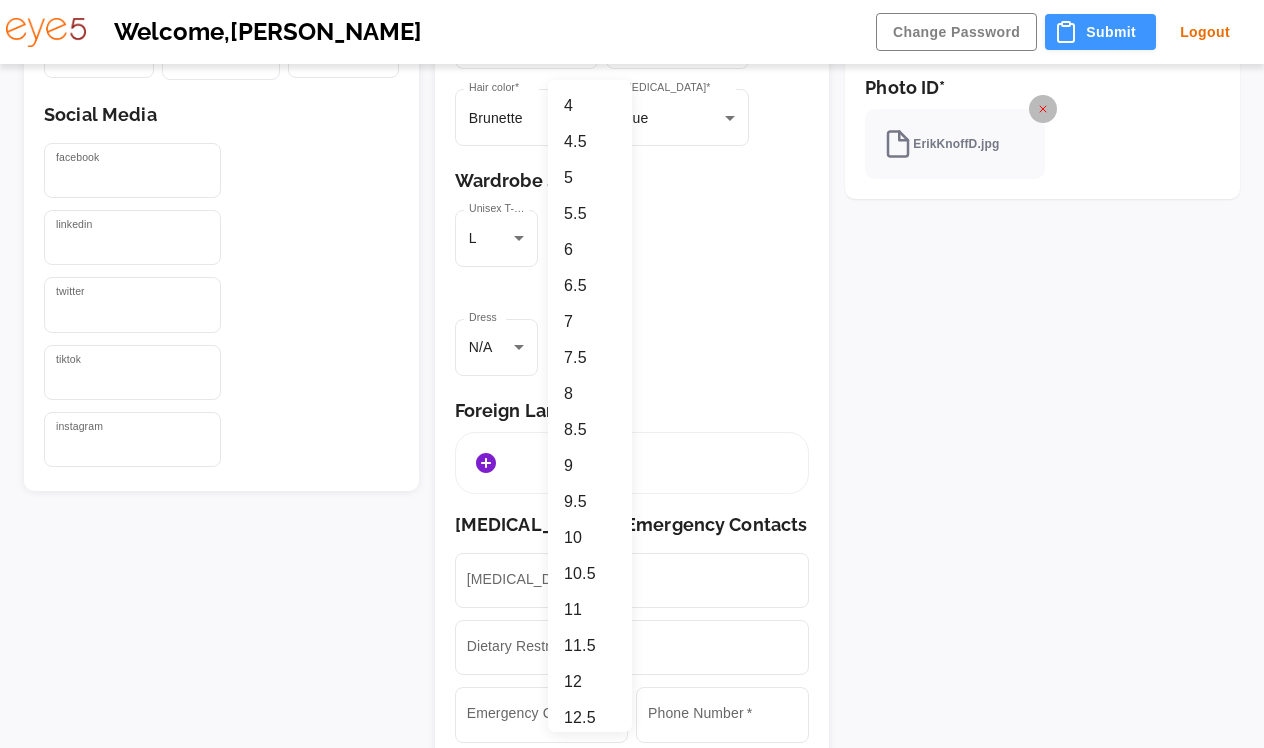 click on "12.5" at bounding box center [590, 718] 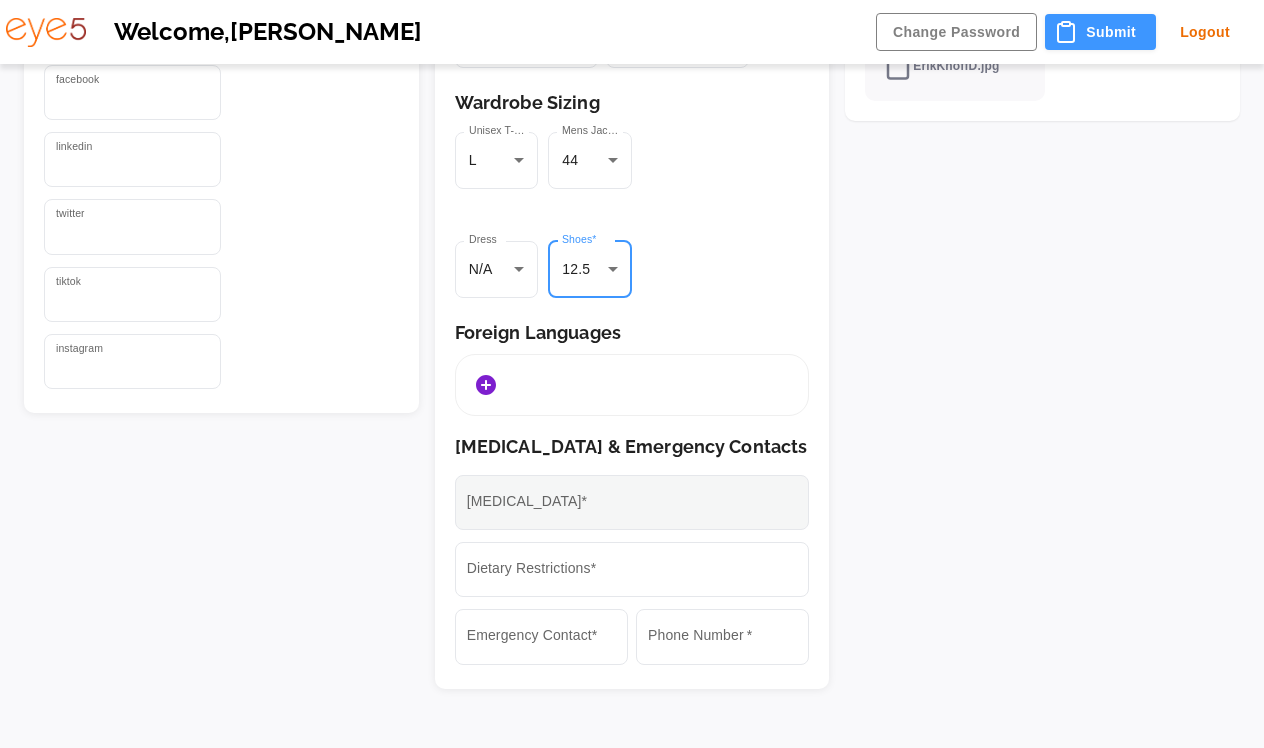scroll, scrollTop: 846, scrollLeft: 0, axis: vertical 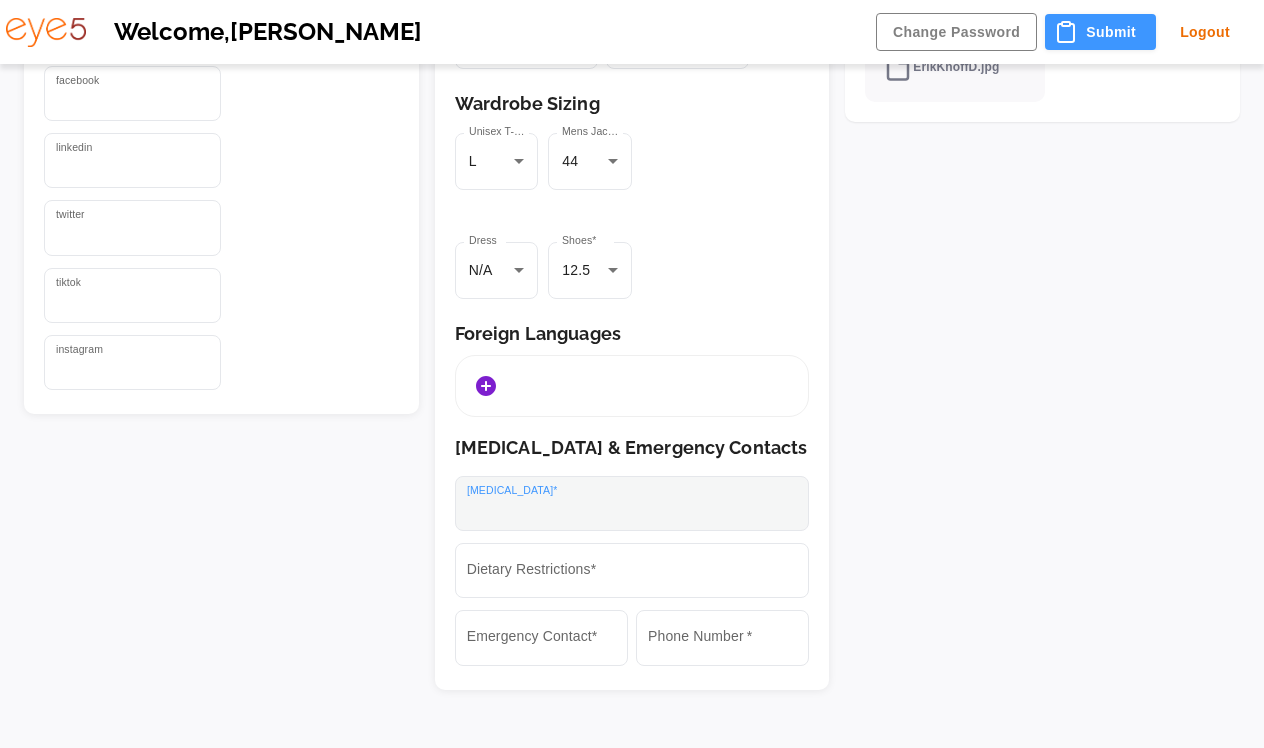 click on "[MEDICAL_DATA]*" at bounding box center [632, 503] 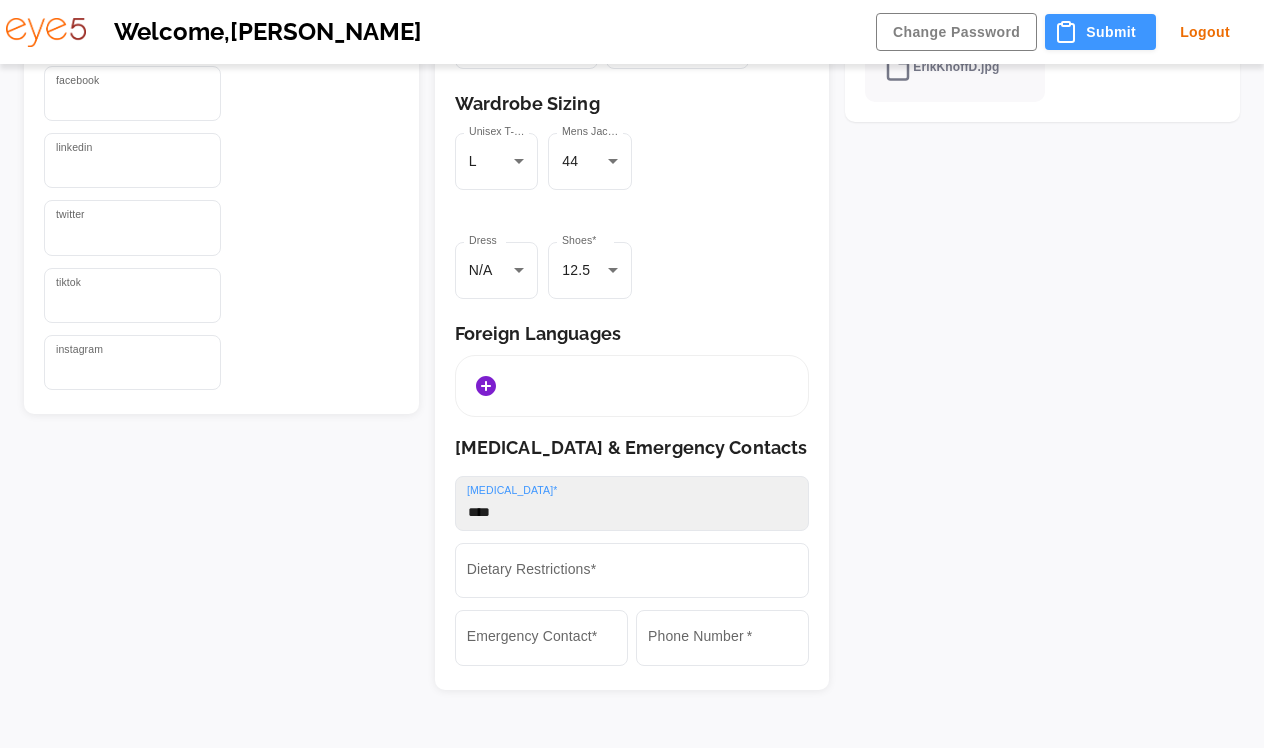 type on "****" 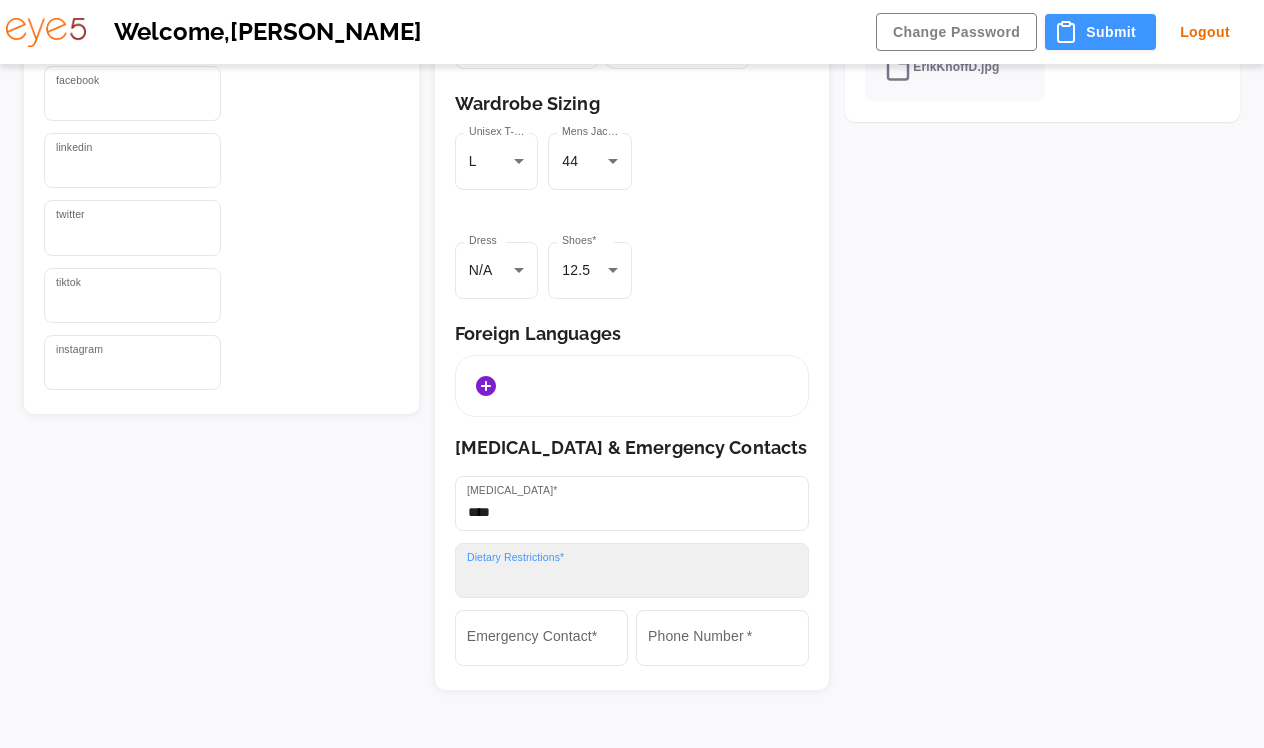 click on "Dietary Restrictions*" at bounding box center (632, 570) 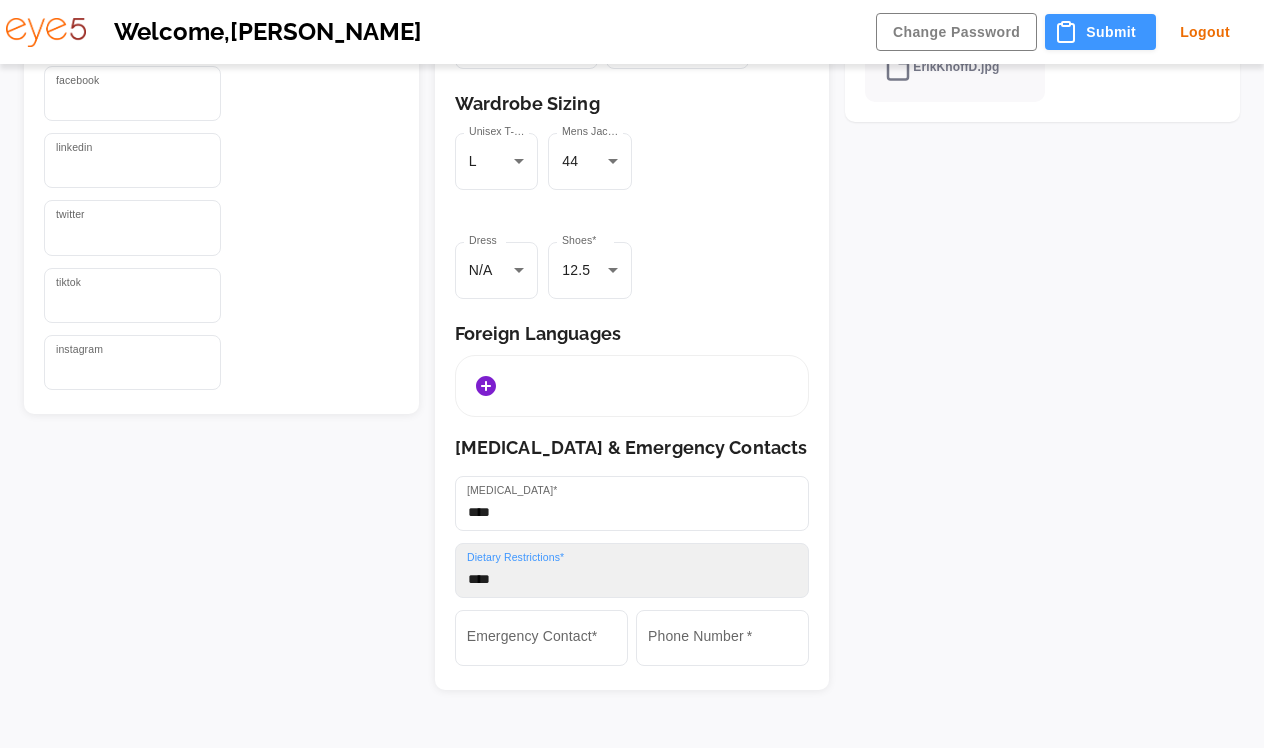 type on "****" 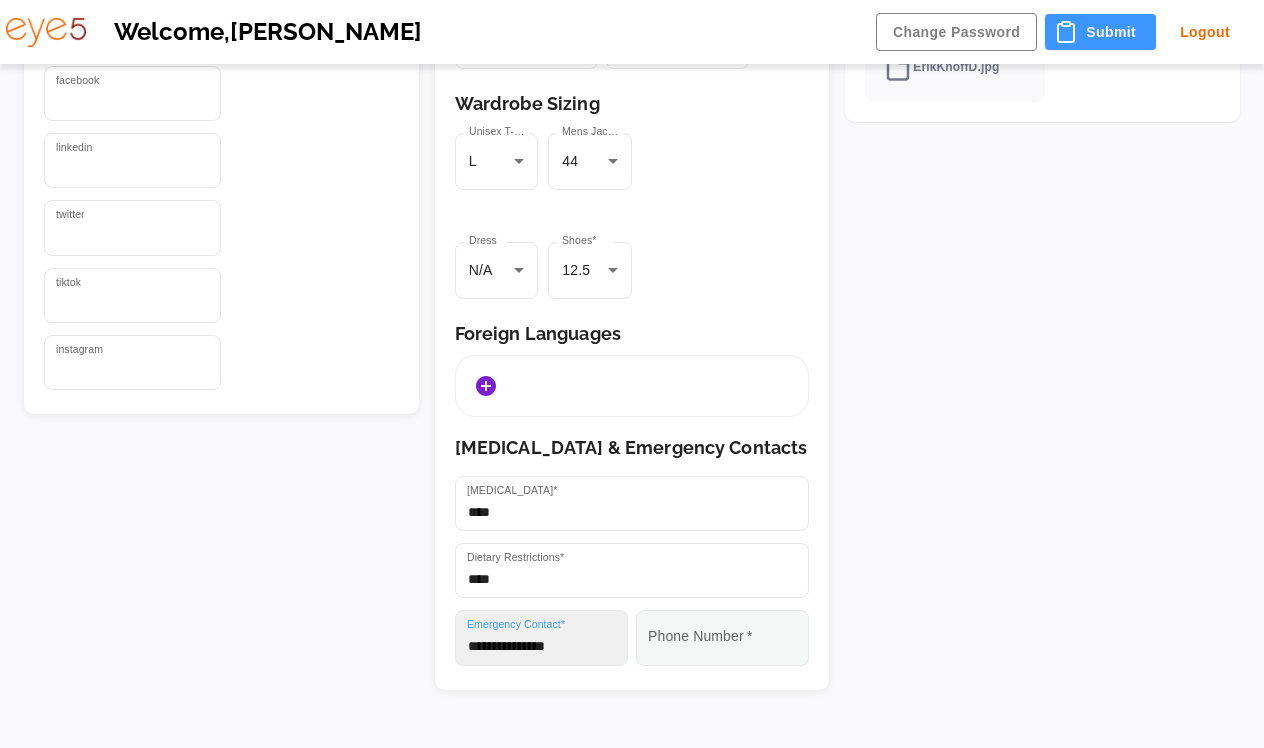 type on "**********" 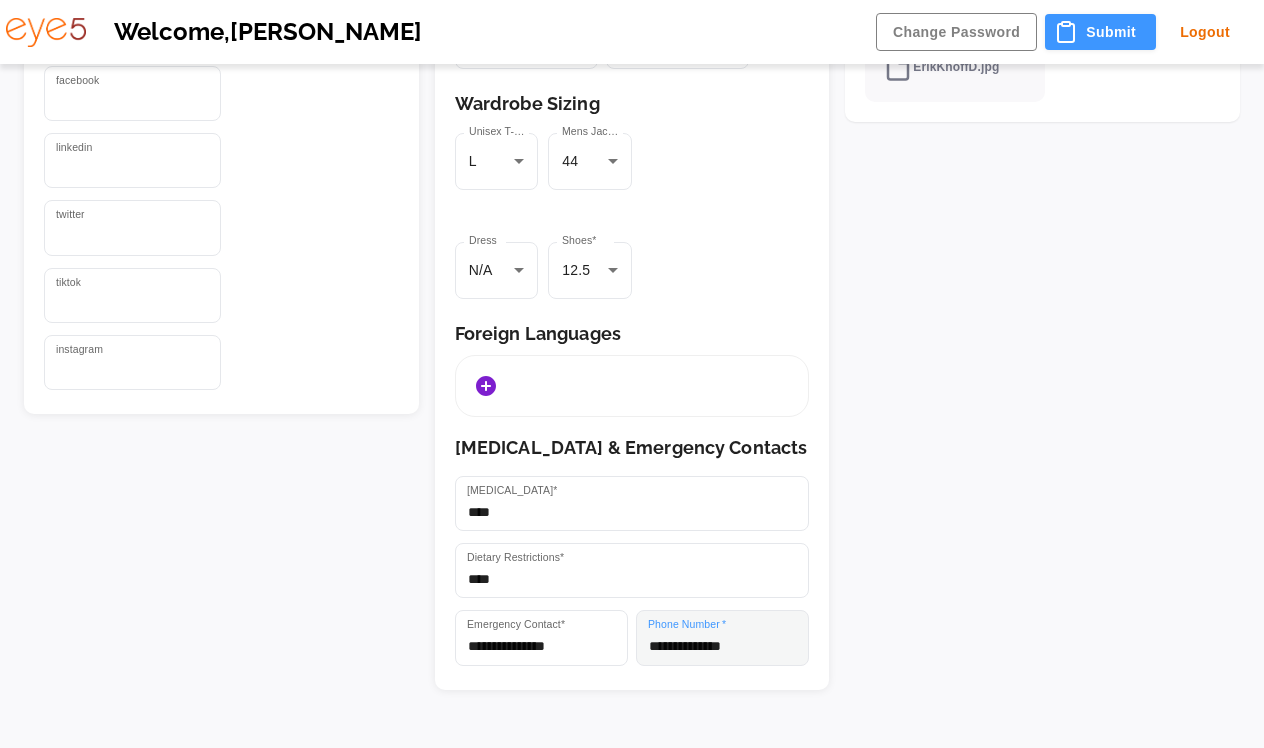 type on "**********" 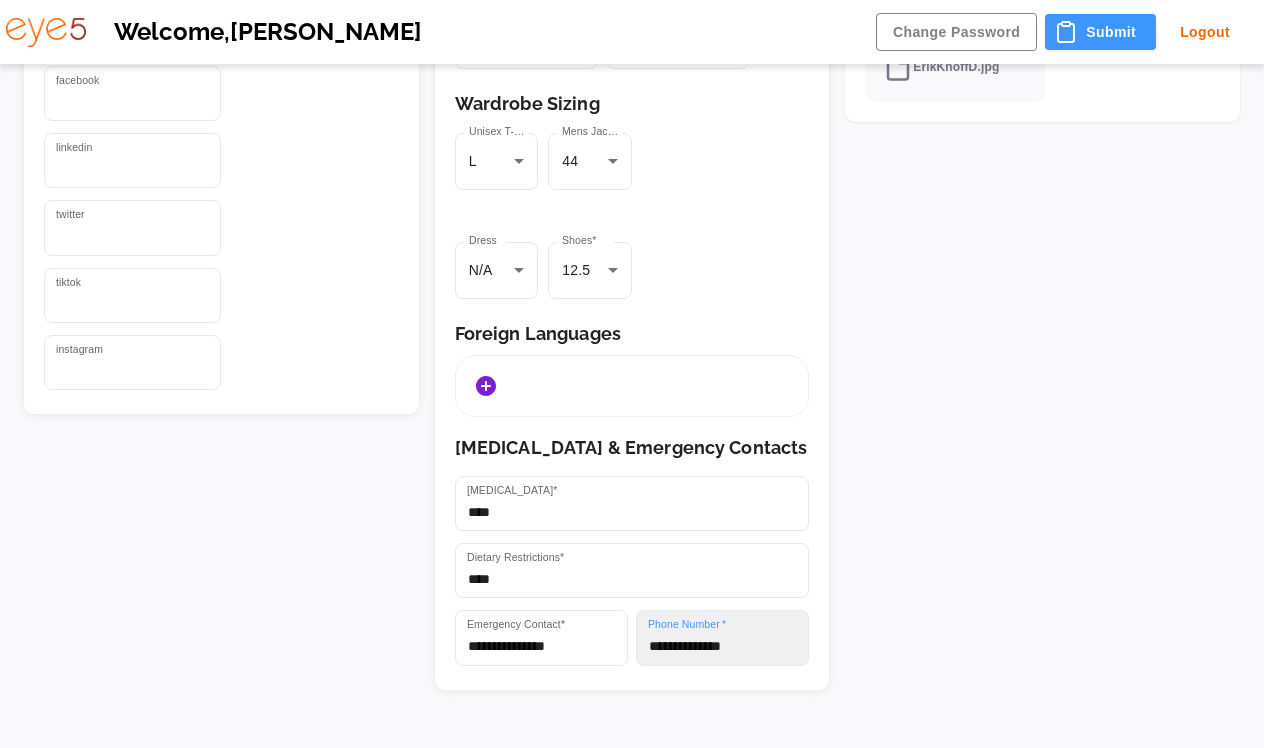 click on "Photos At least one photo is required. Videos Upload Video 1 Upload Video 2 Signed Contract After completing your profile, you'll receive an email from AirSlate with your contract to sign. You can then download it from AirSlate or this app section. Unsigned contract. Resume Resume Photo ID* ErikKnoffD.jpg" at bounding box center (1034, -2) 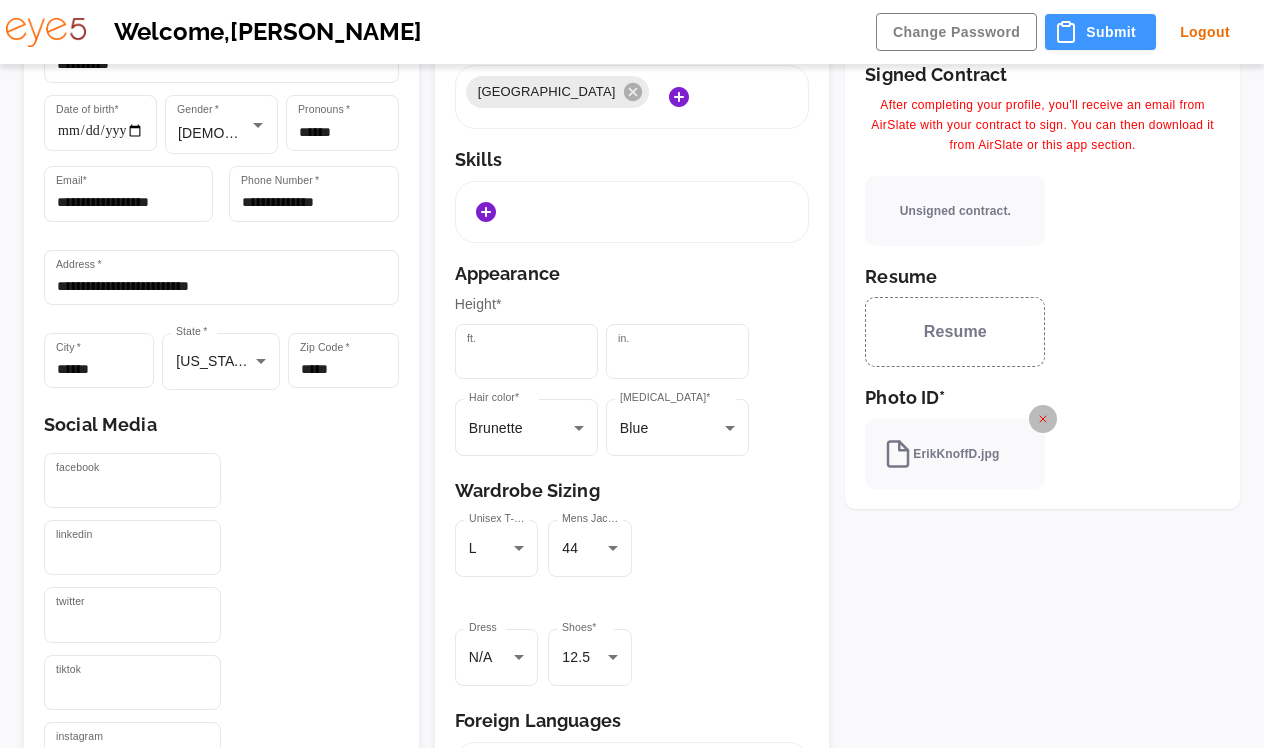 scroll, scrollTop: 458, scrollLeft: 0, axis: vertical 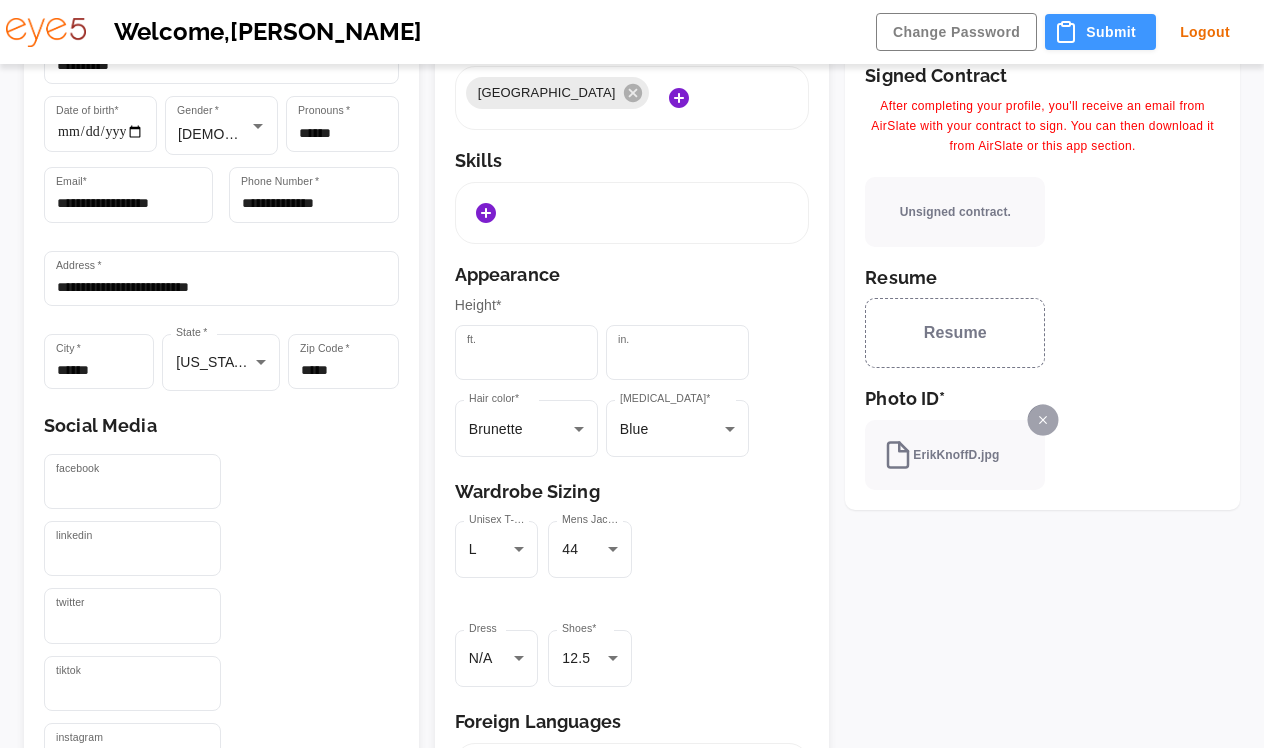 click 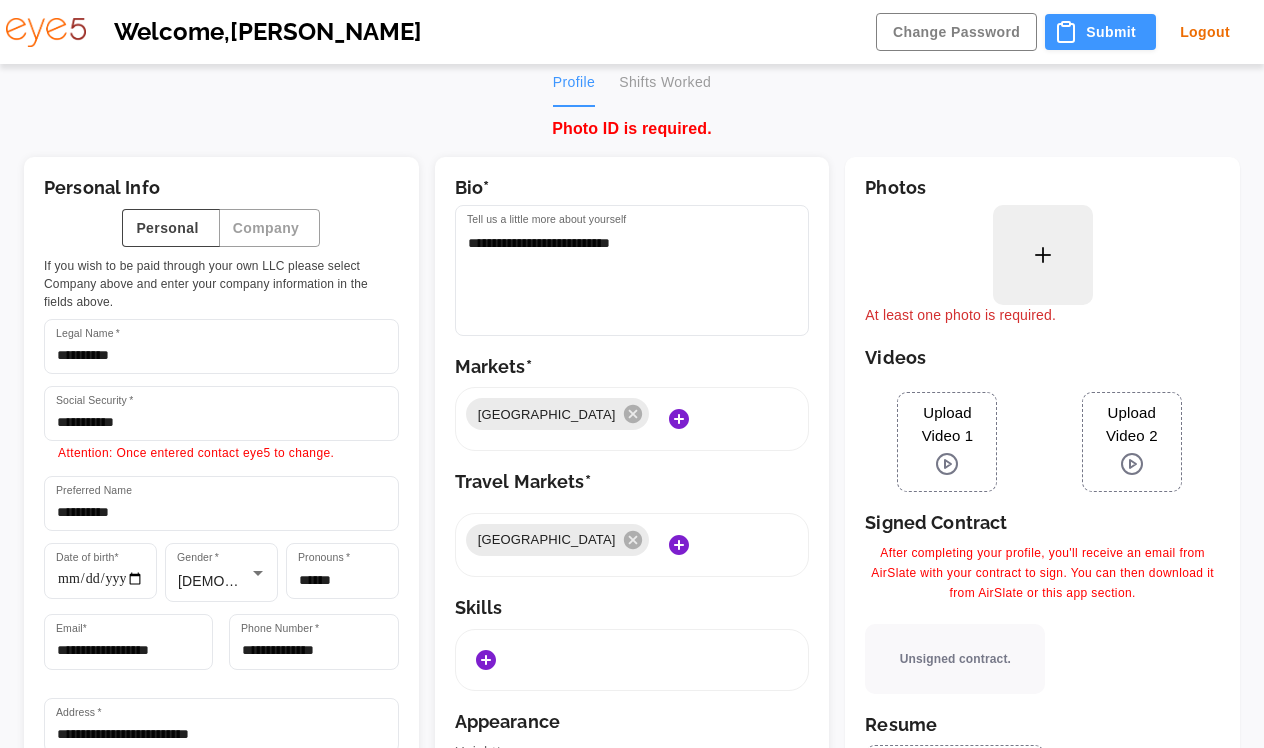 scroll, scrollTop: 20, scrollLeft: 0, axis: vertical 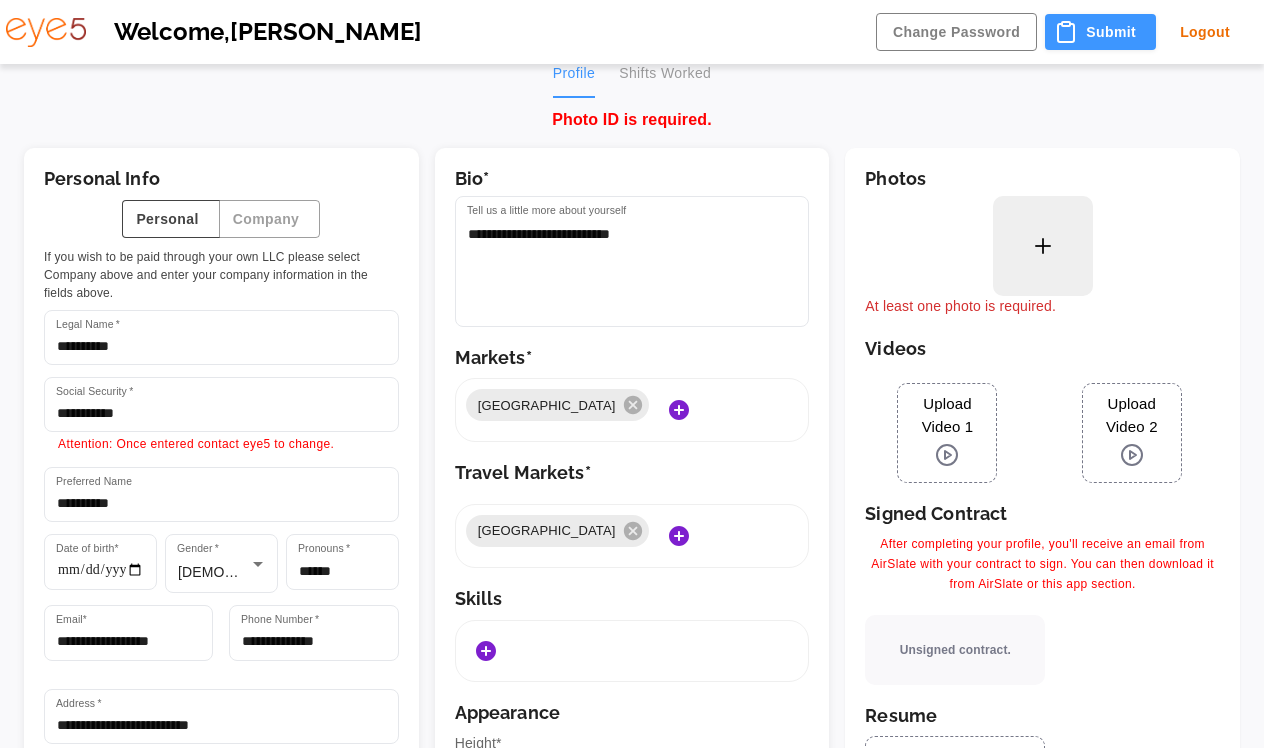 click at bounding box center [1043, 246] 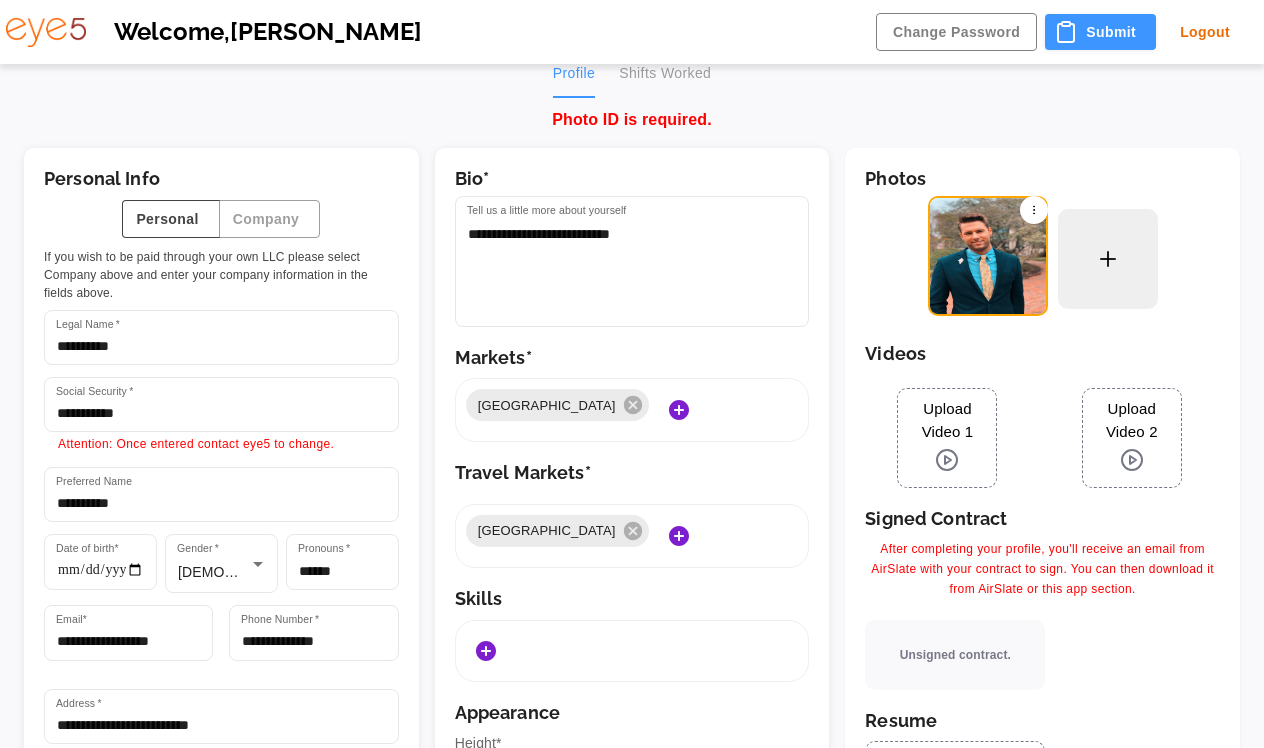 click 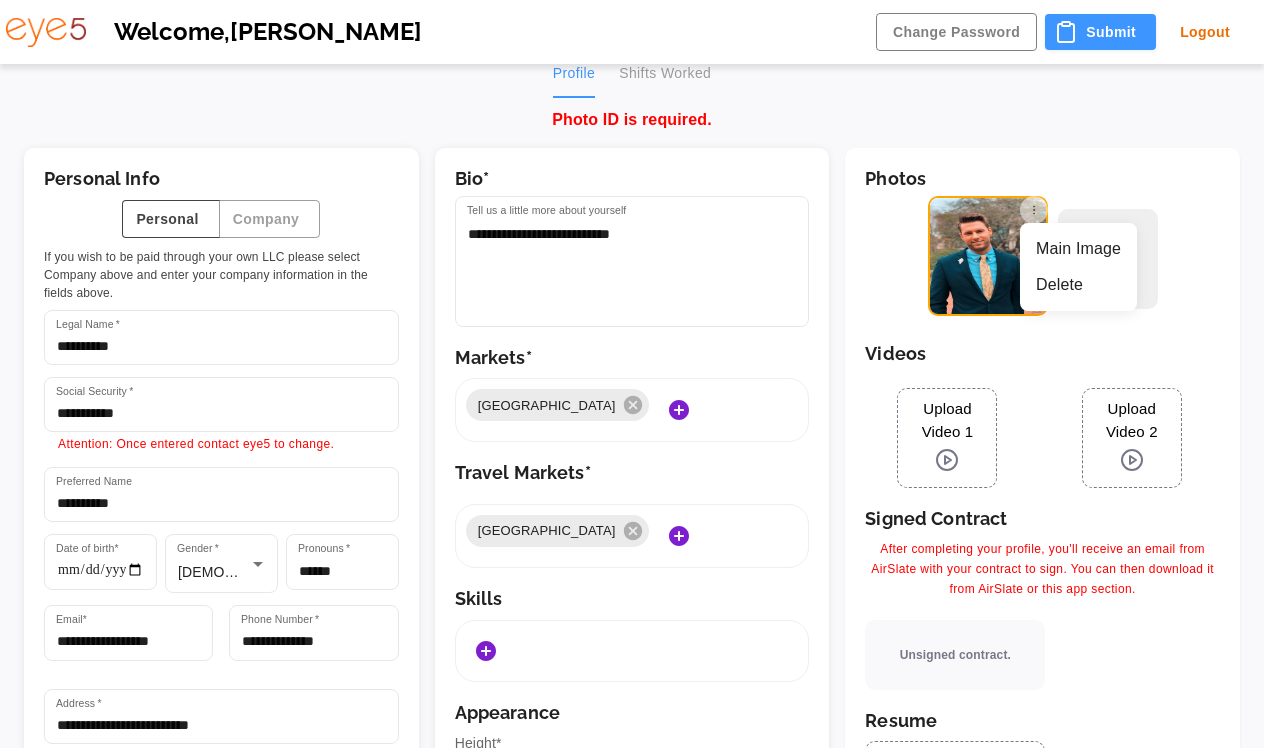 click at bounding box center [632, 374] 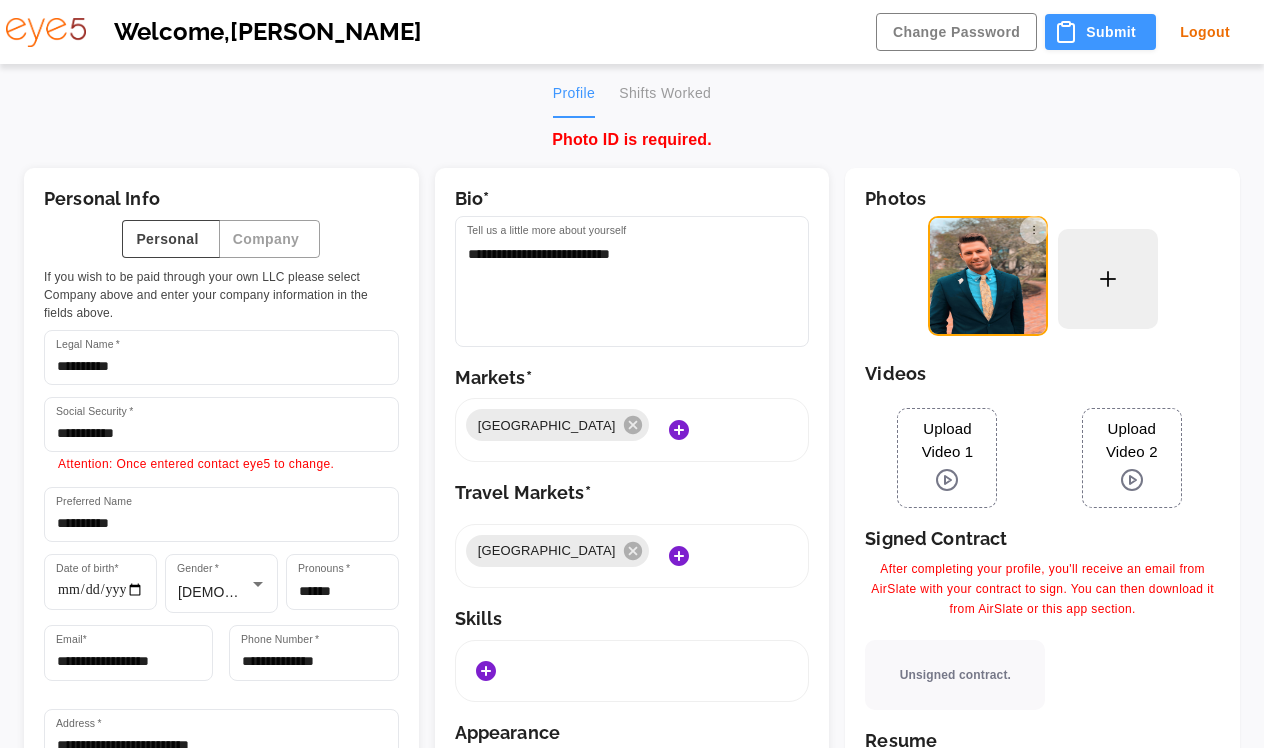 scroll, scrollTop: 185, scrollLeft: 0, axis: vertical 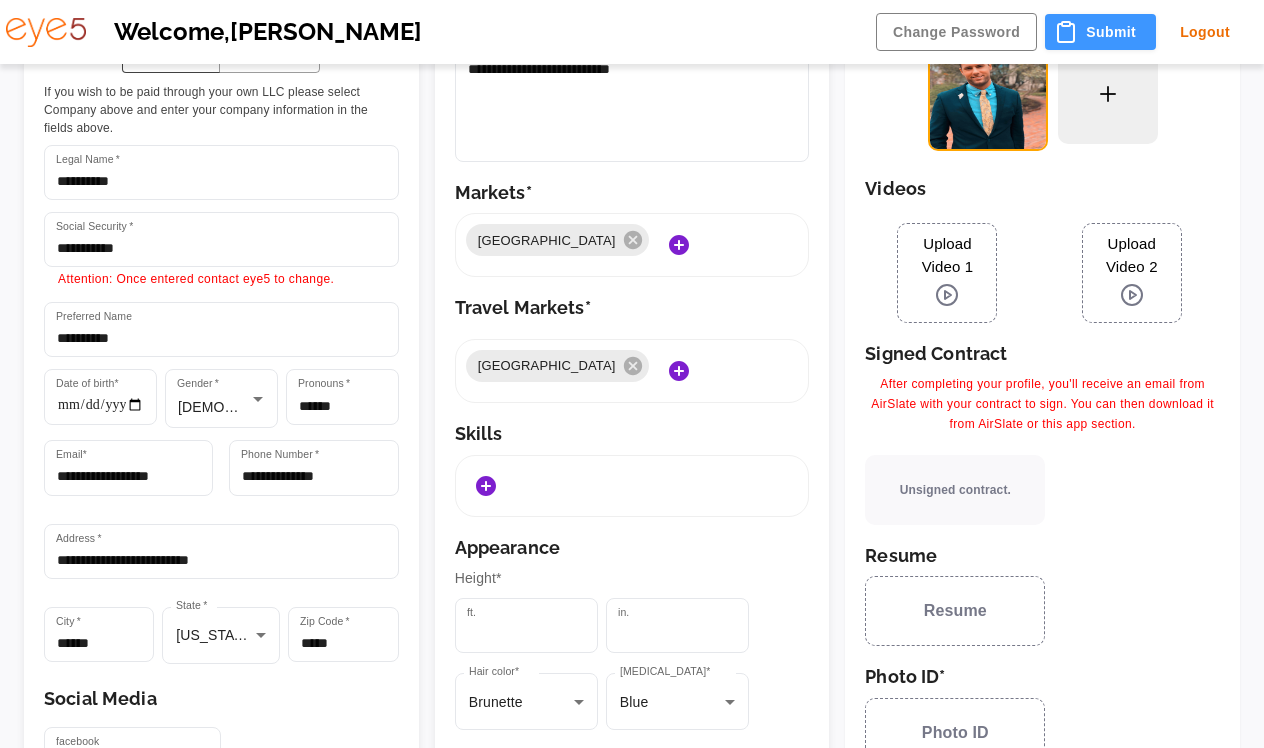 click 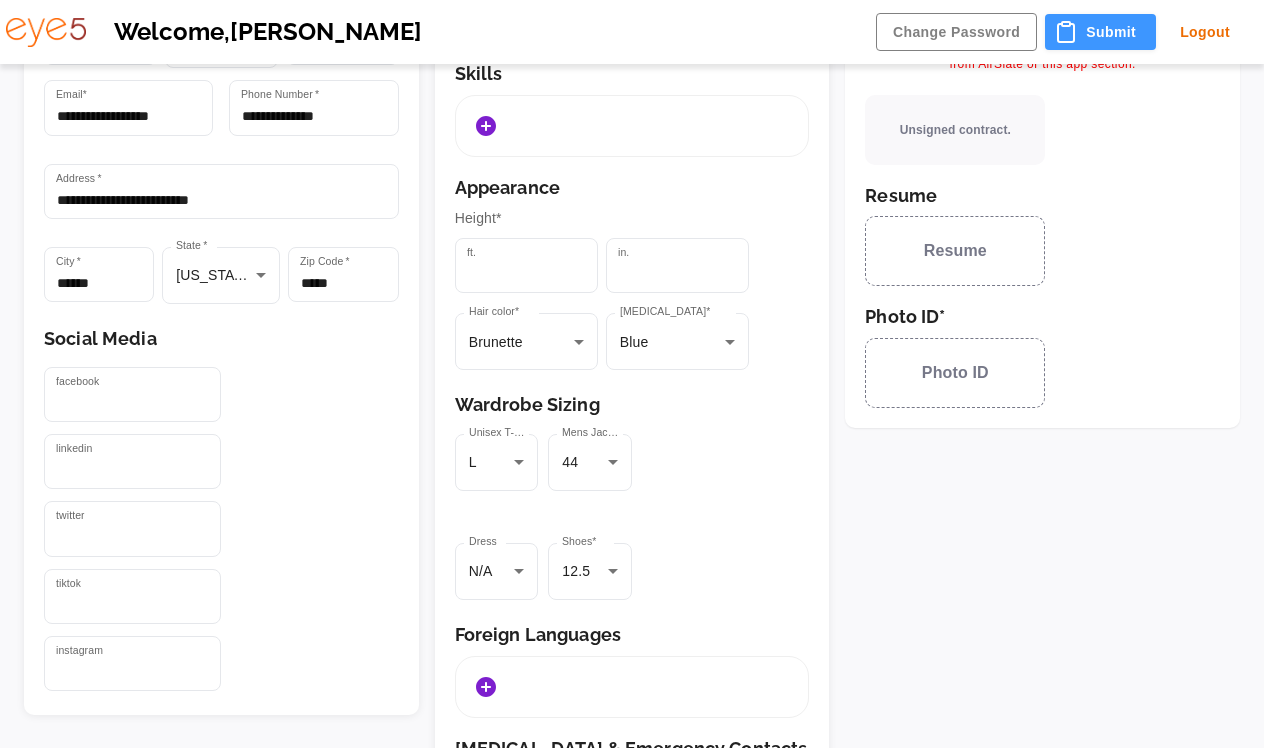 scroll, scrollTop: 488, scrollLeft: 0, axis: vertical 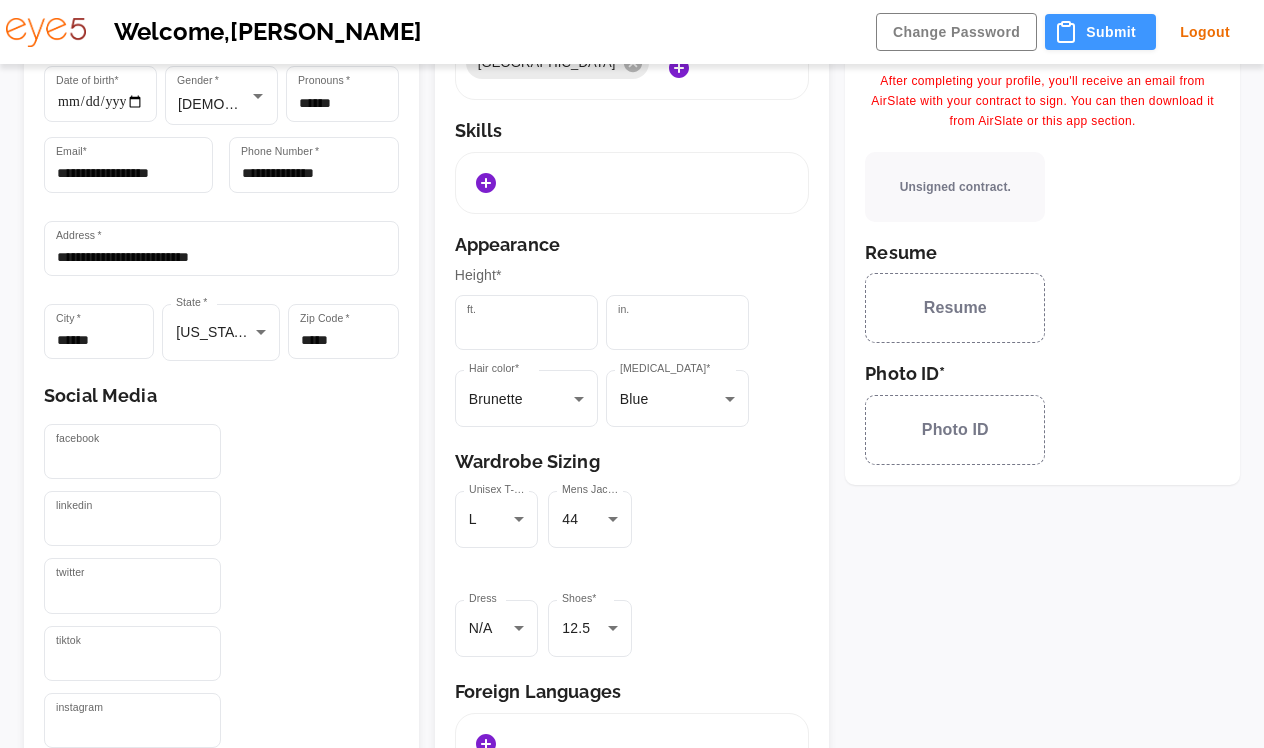 click on "Photo ID" at bounding box center [955, 430] 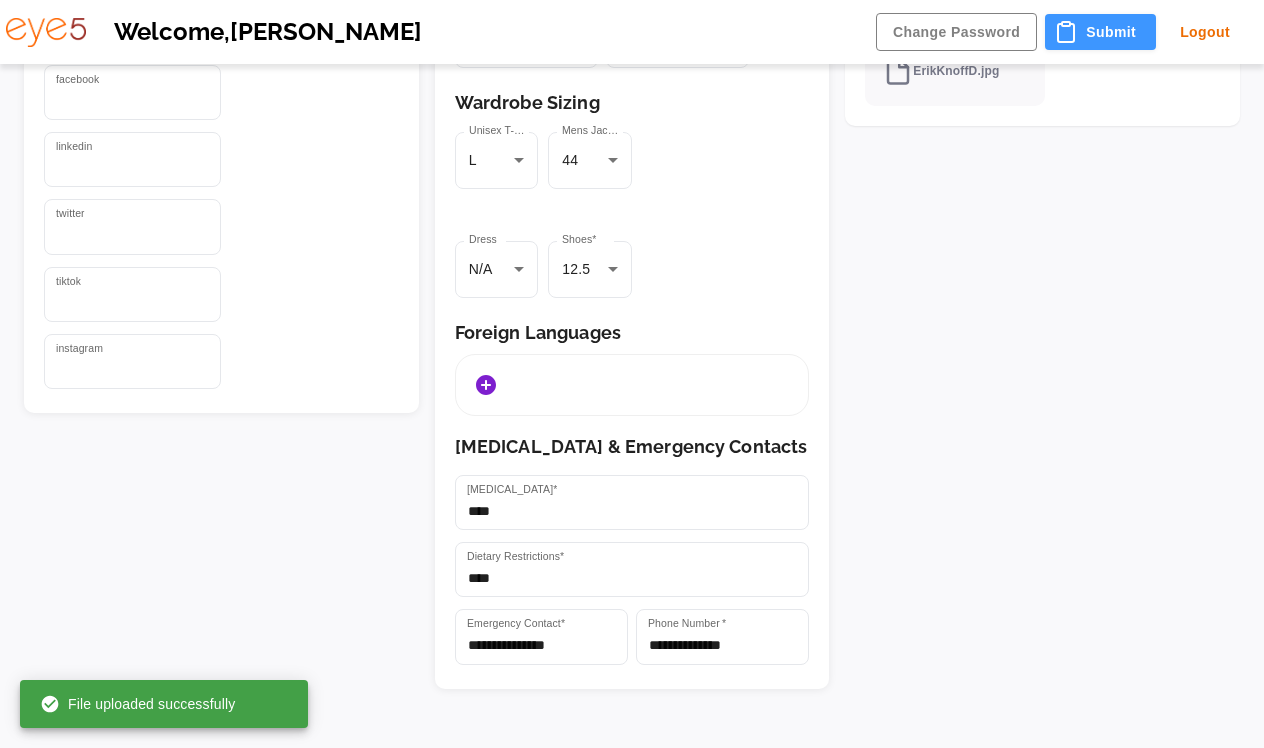 scroll, scrollTop: 822, scrollLeft: 0, axis: vertical 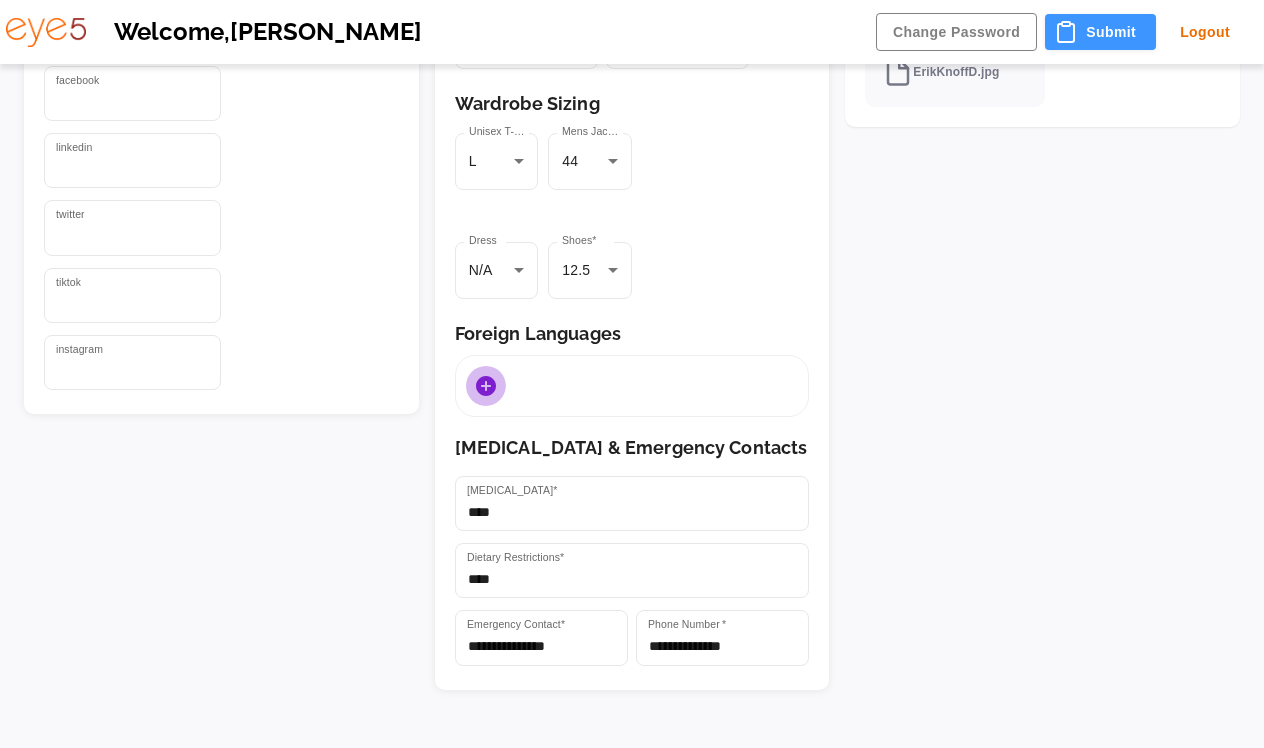 click 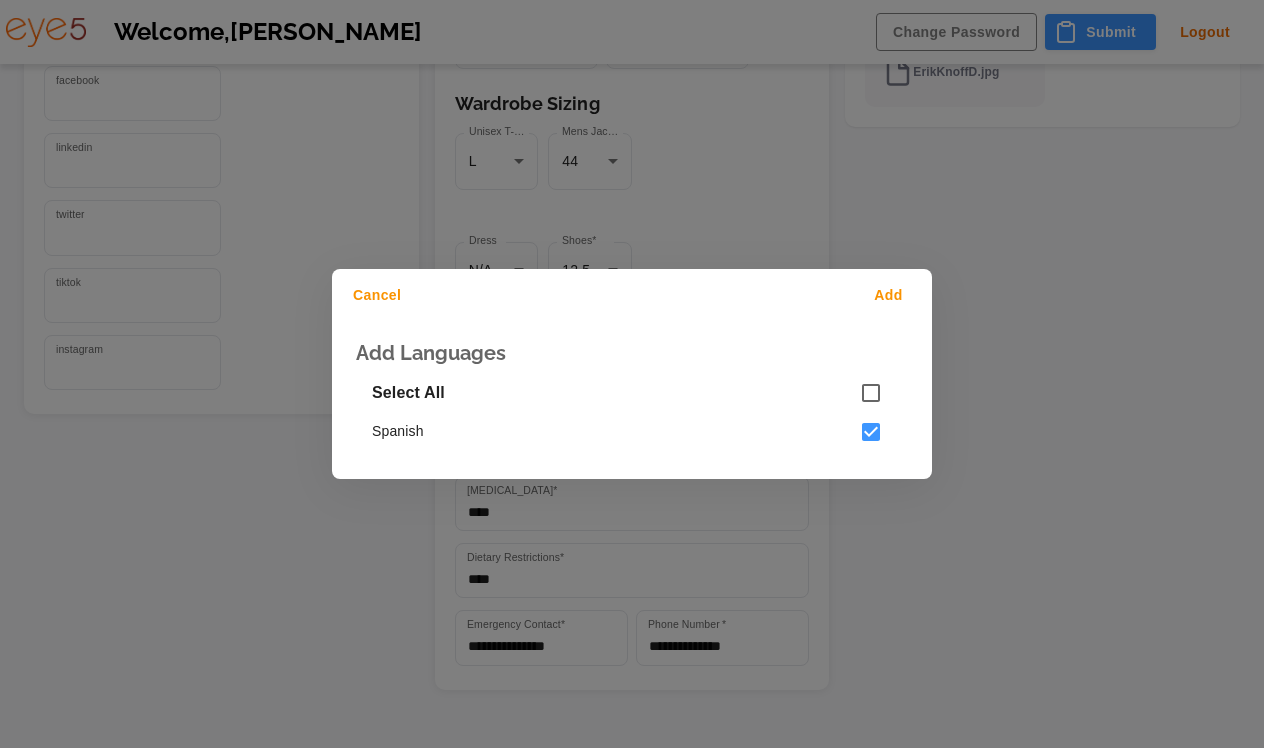 click on "Add" at bounding box center [892, 295] 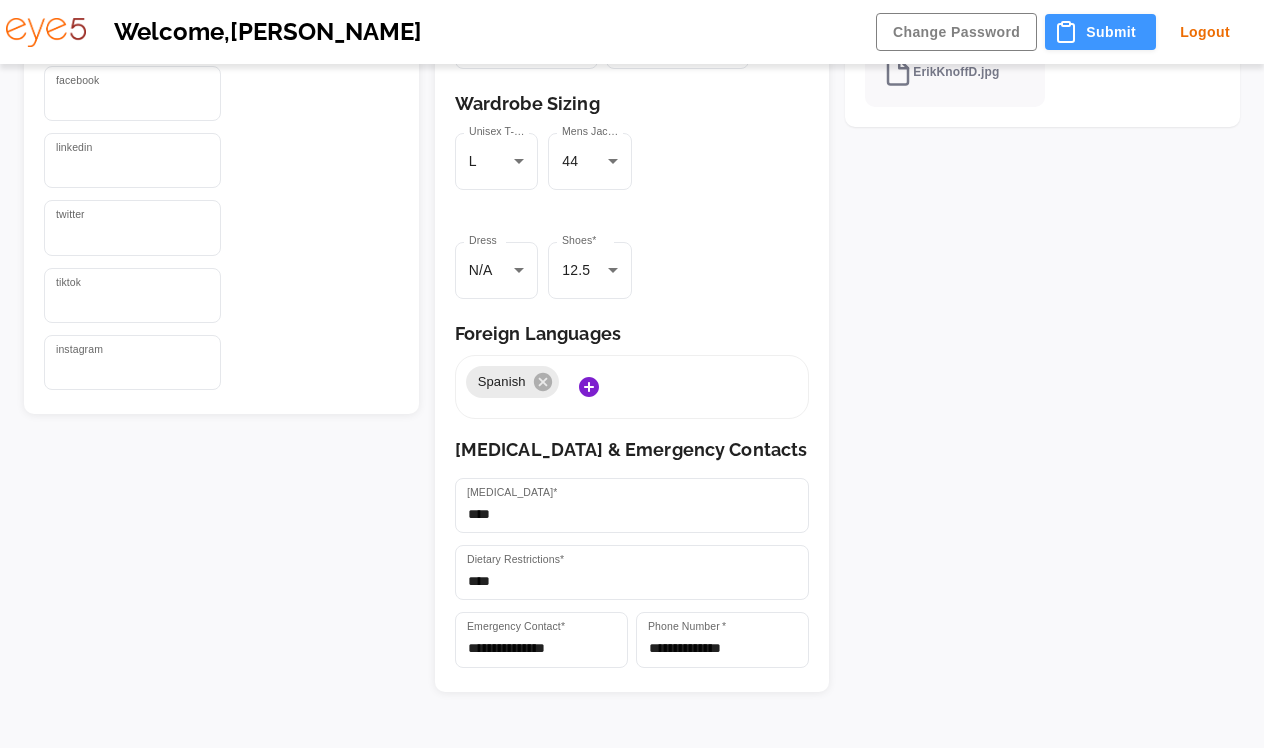 click on "Photos Videos Upload Video 1 Upload Video 2 Signed Contract After completing your profile, you'll receive an email from AirSlate with your contract to sign. You can then download it from AirSlate or this app section. Unsigned contract. Resume Resume Photo ID* ErikKnoffD.jpg" at bounding box center (1034, -1) 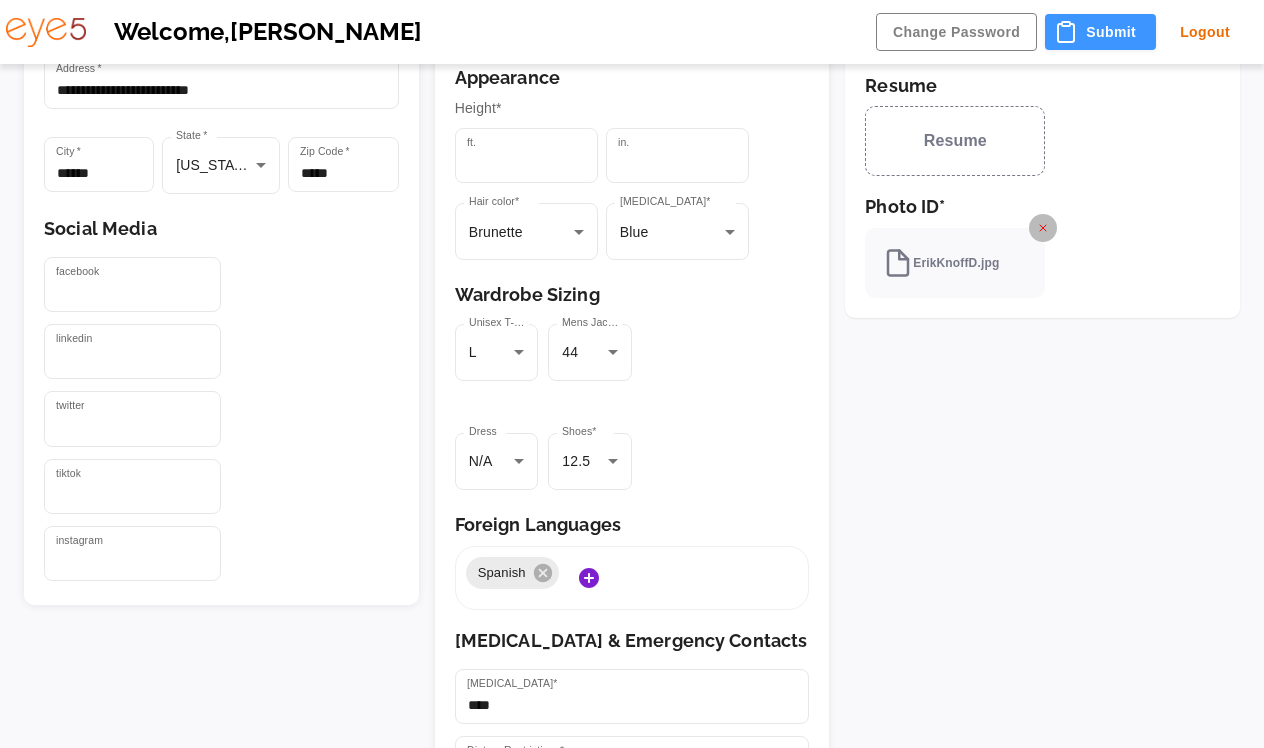 scroll, scrollTop: 629, scrollLeft: 0, axis: vertical 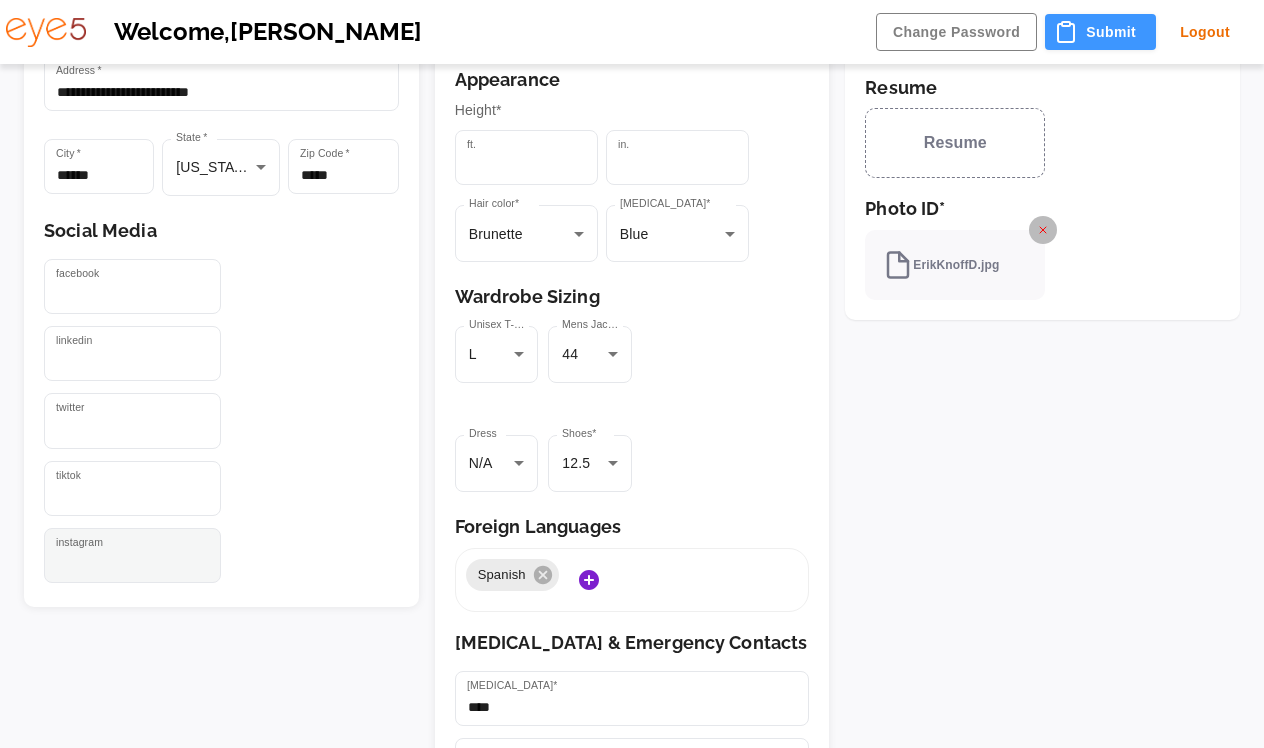 click on "instagram" at bounding box center (132, 555) 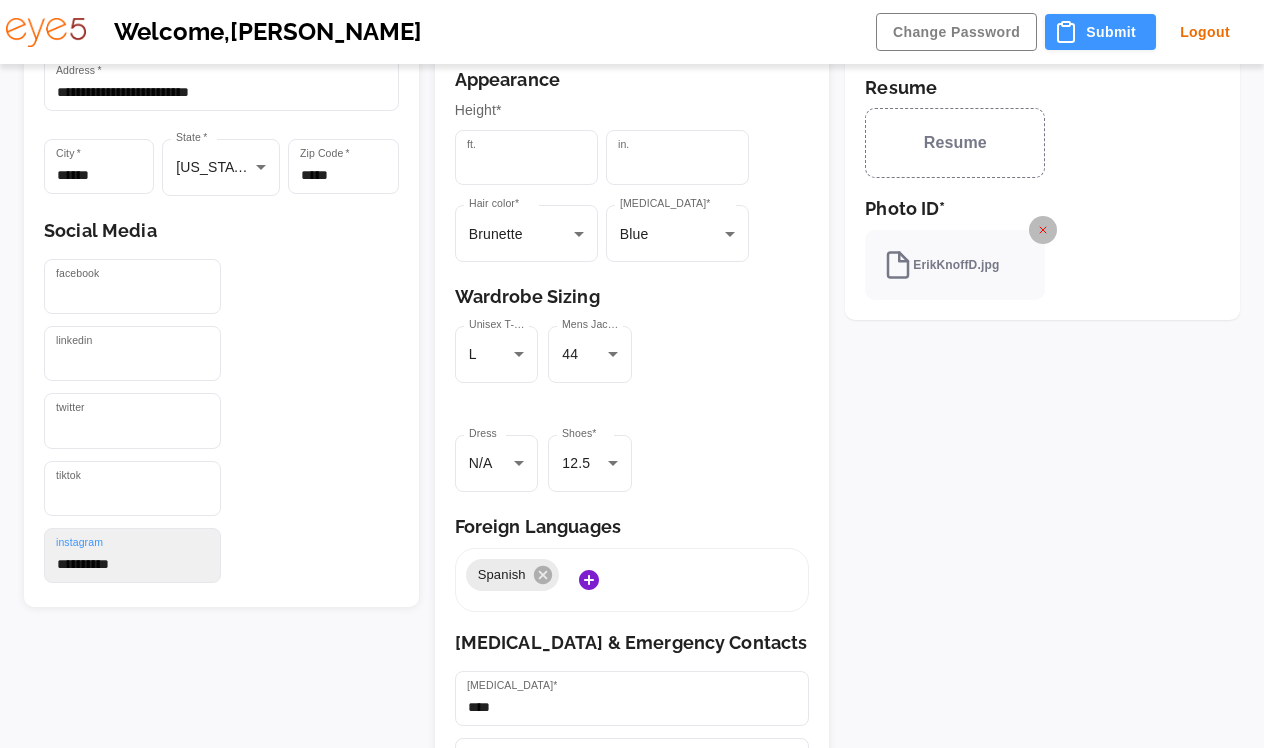 type on "**********" 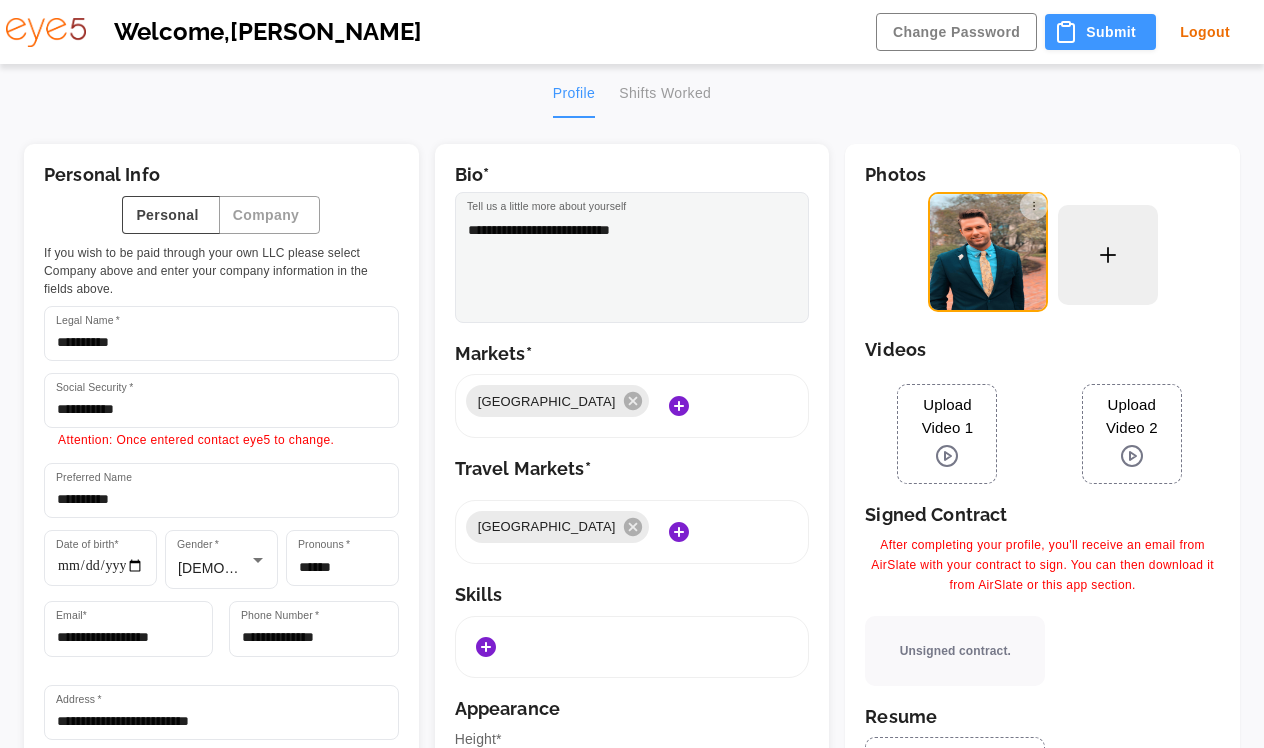 scroll, scrollTop: 0, scrollLeft: 0, axis: both 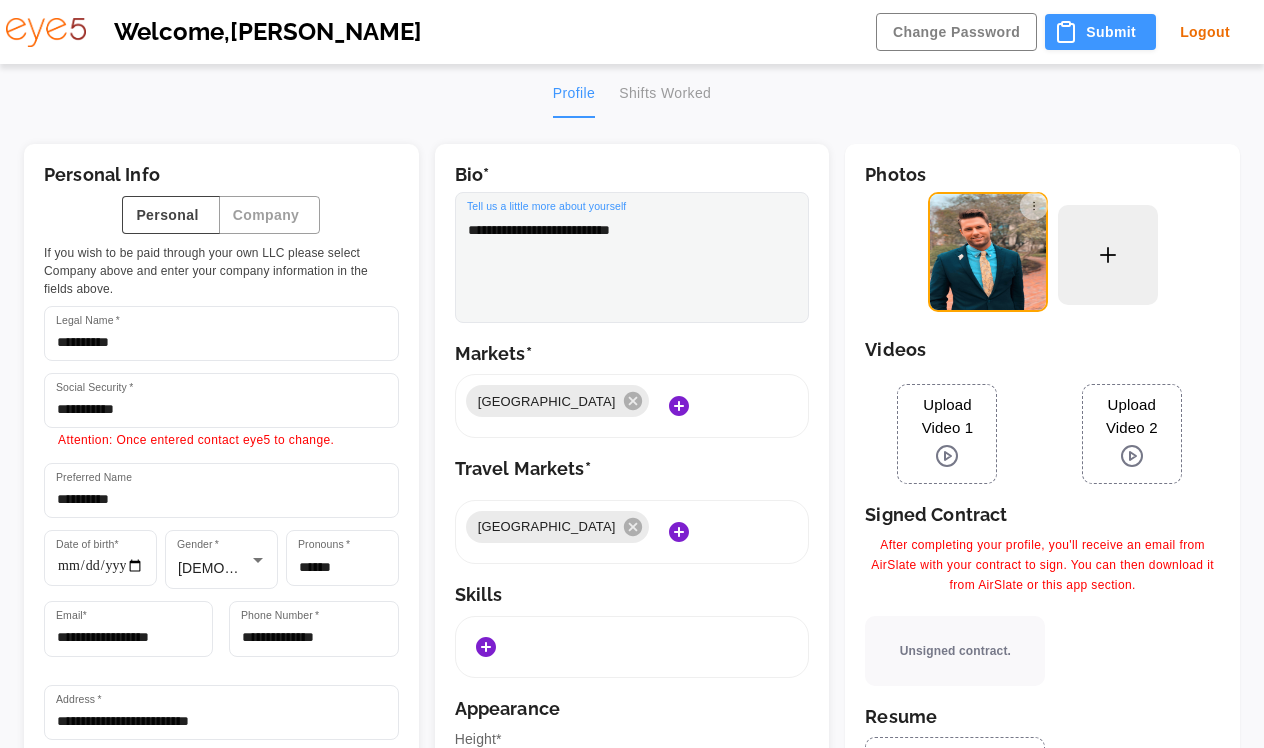 click on "**********" at bounding box center (632, 266) 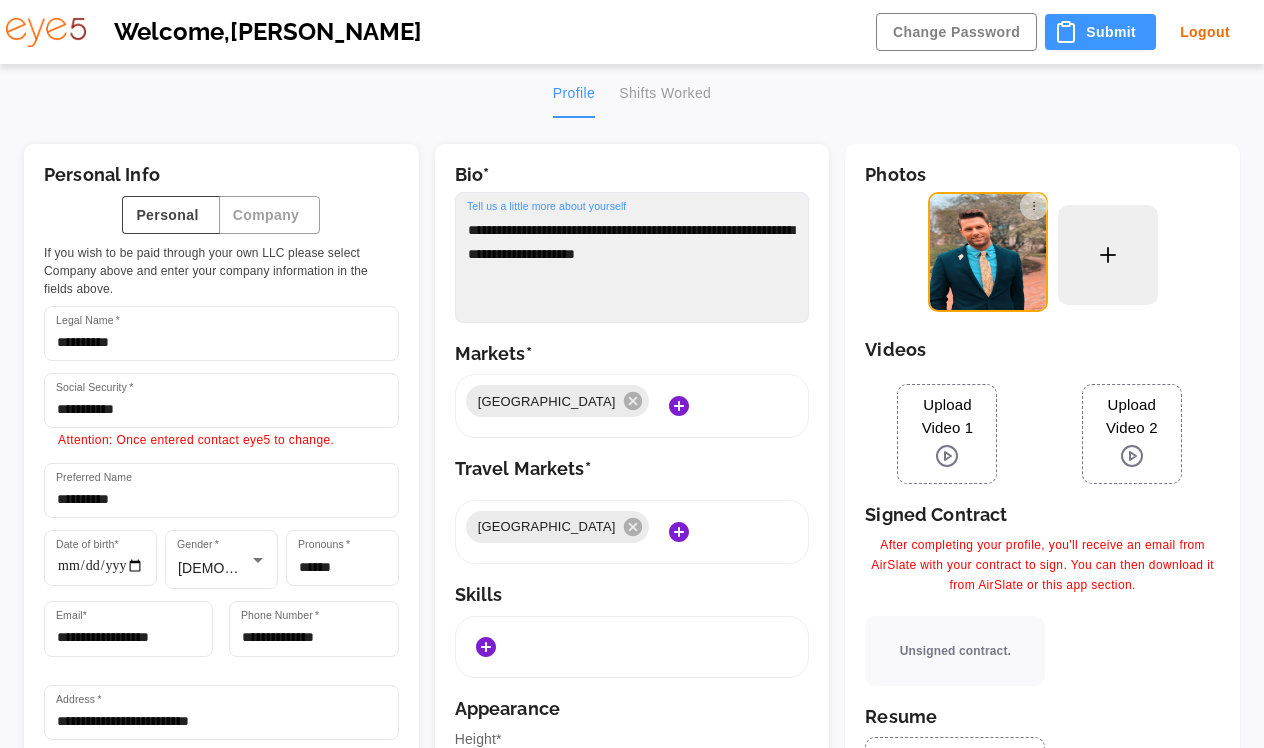 type on "**********" 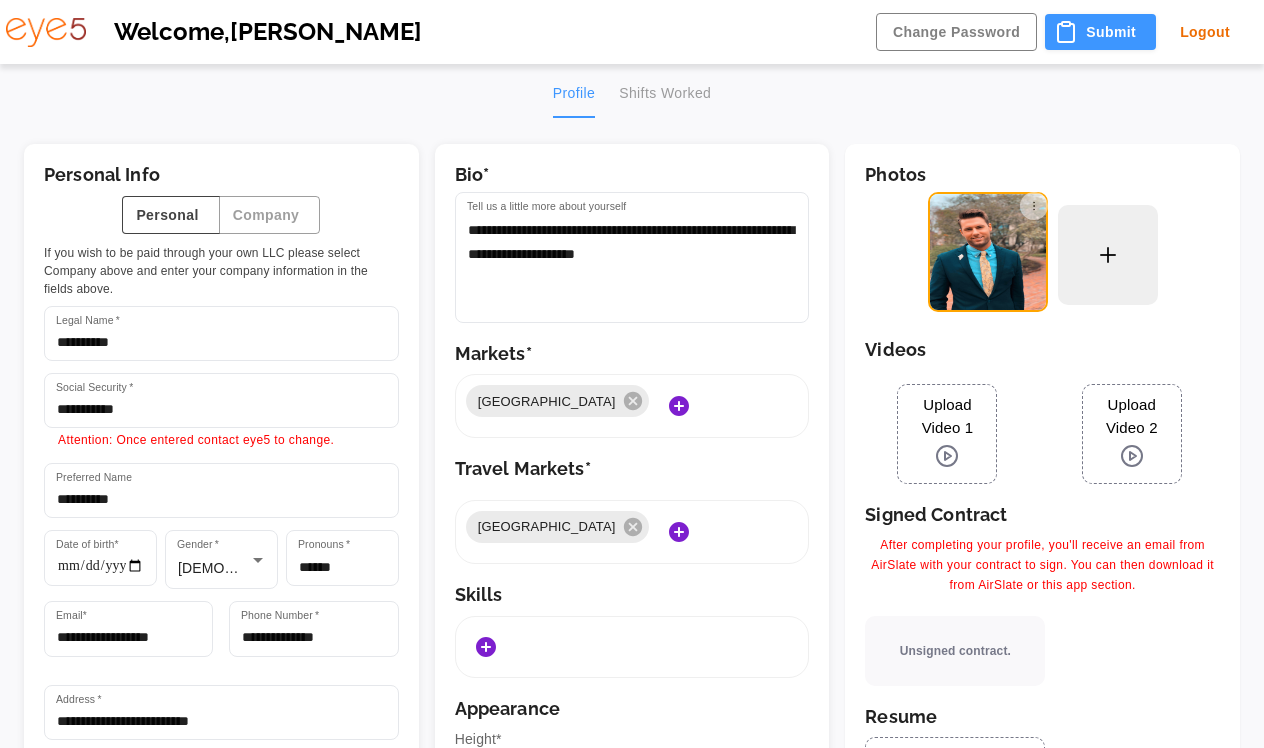 click on "**********" at bounding box center [624, 821] 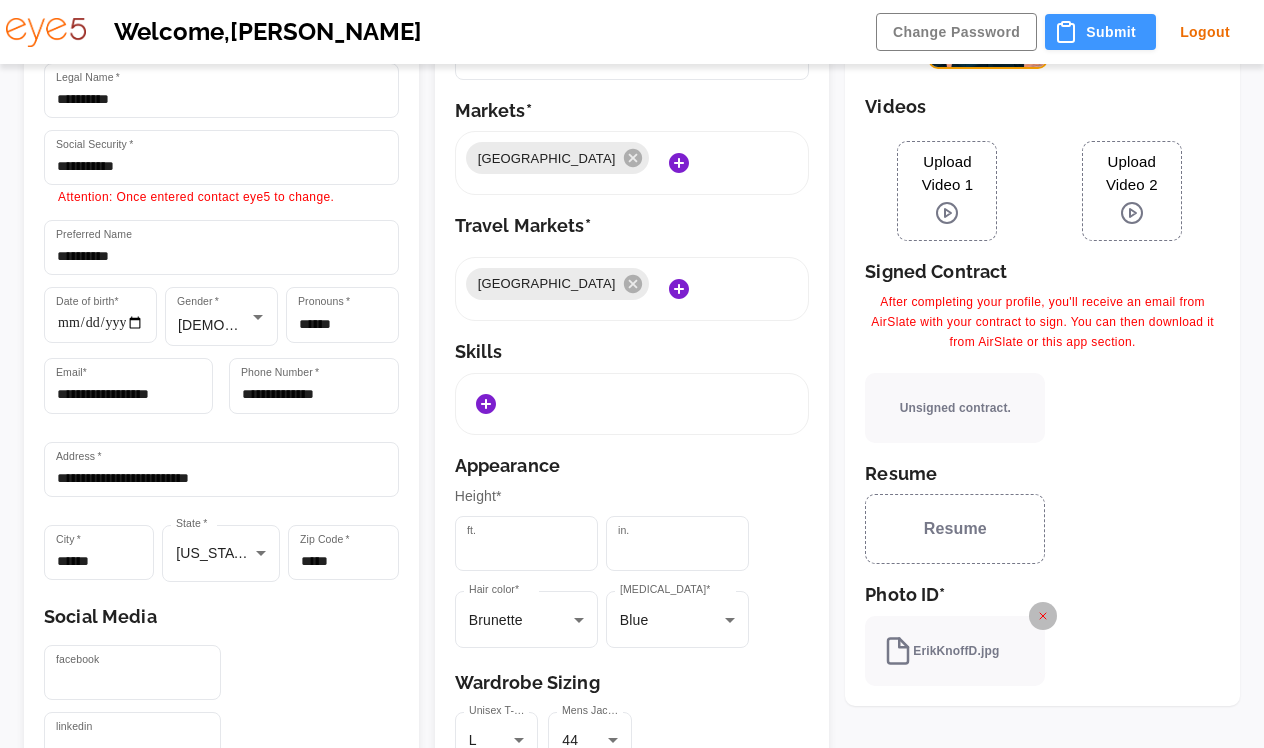 scroll, scrollTop: 239, scrollLeft: 0, axis: vertical 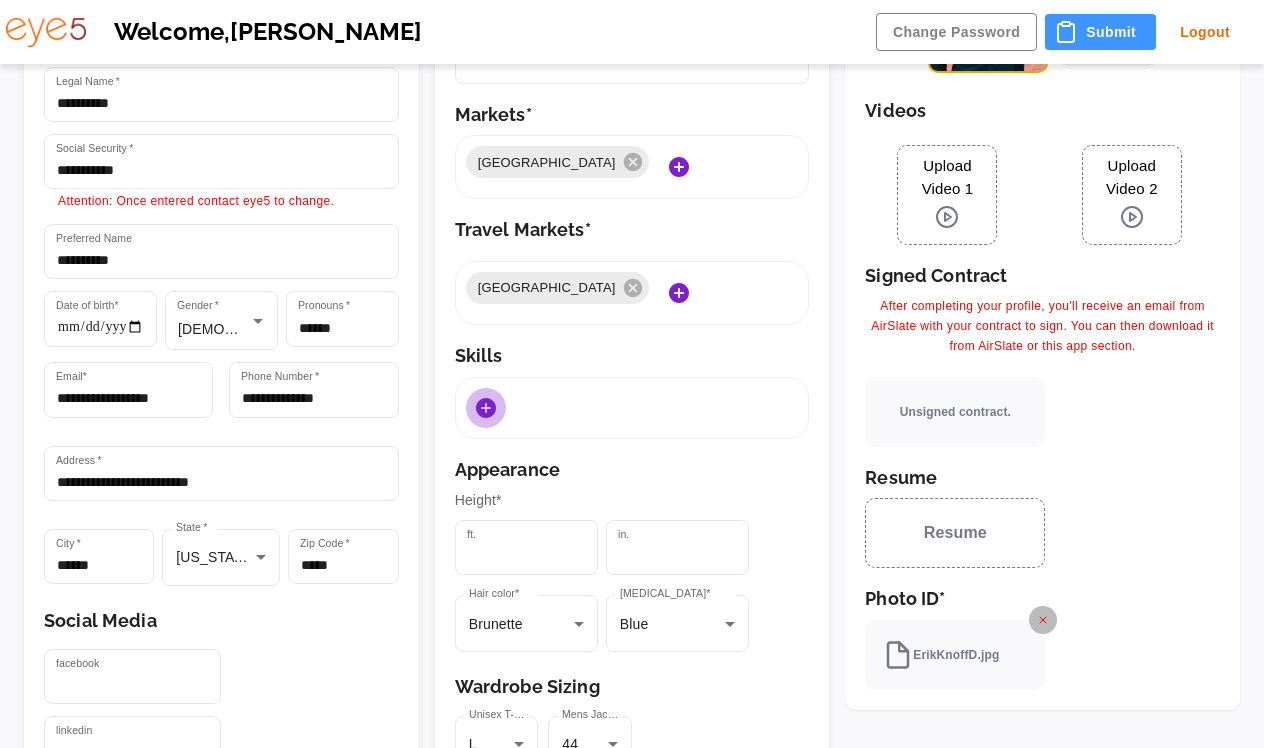 click 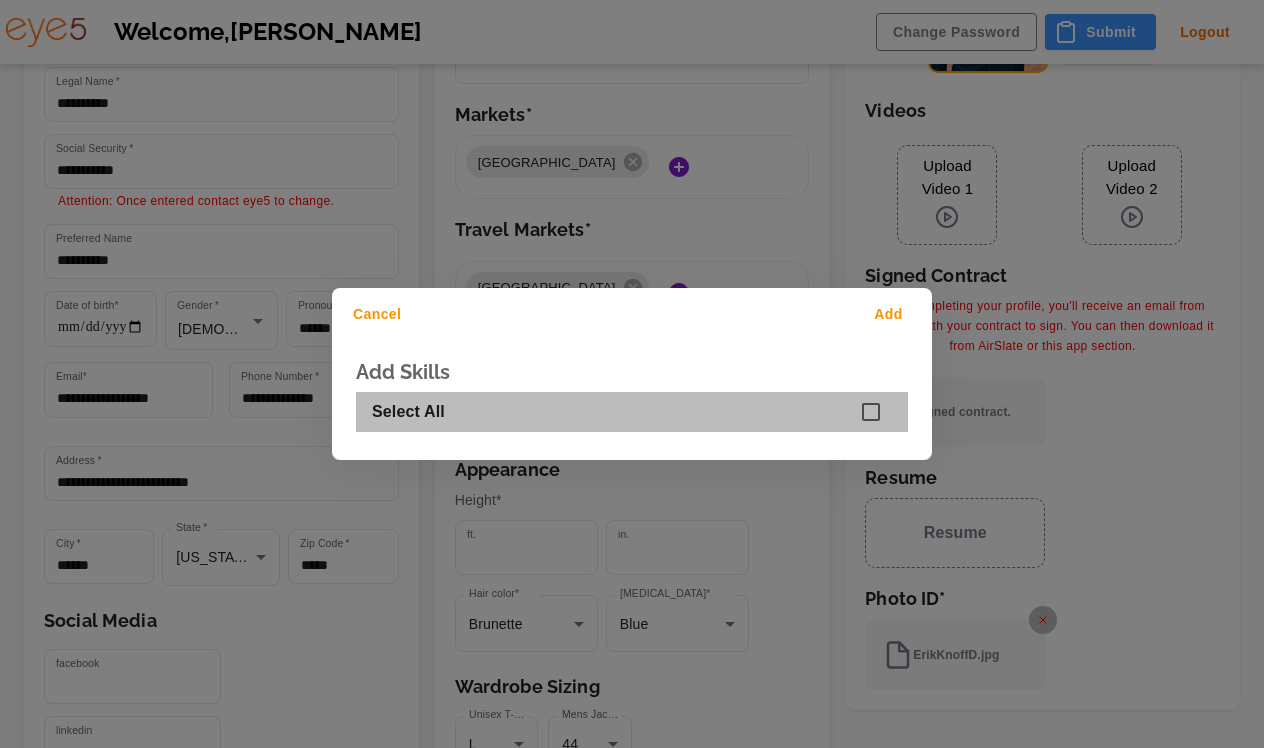 click on "Select All" at bounding box center [616, 412] 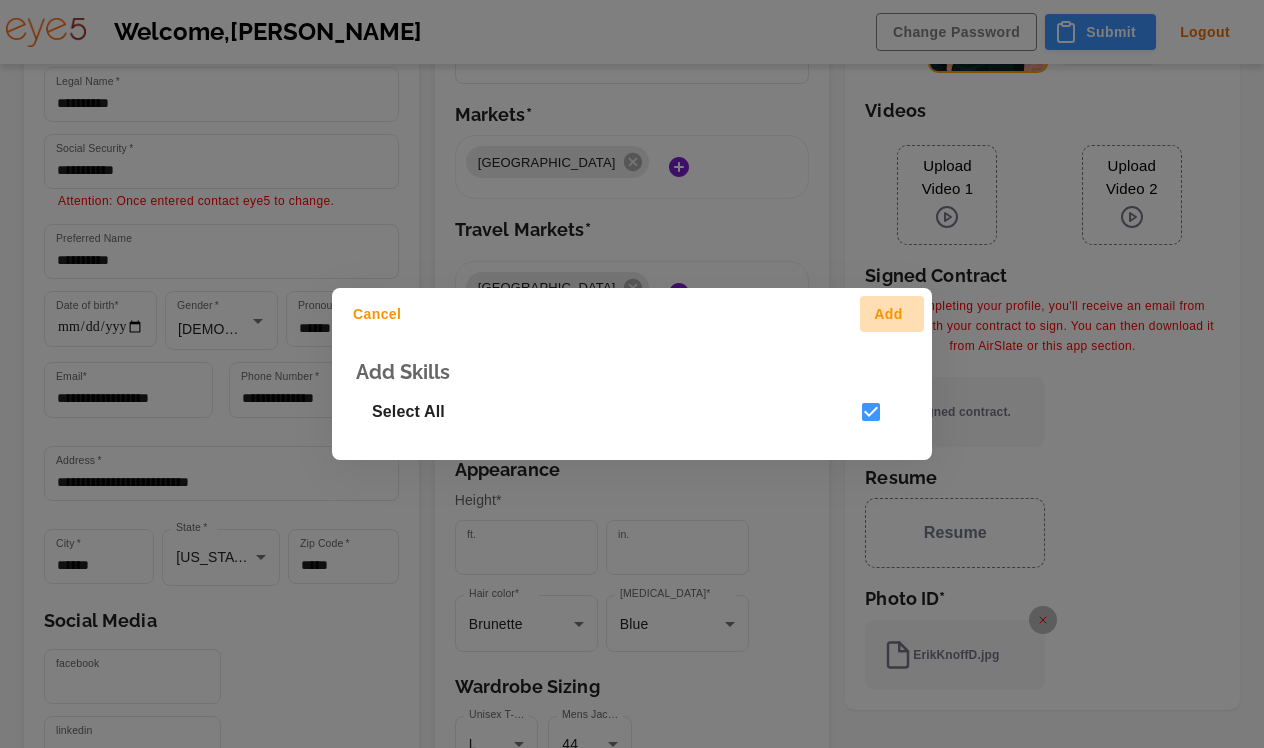 click on "Add" at bounding box center (892, 314) 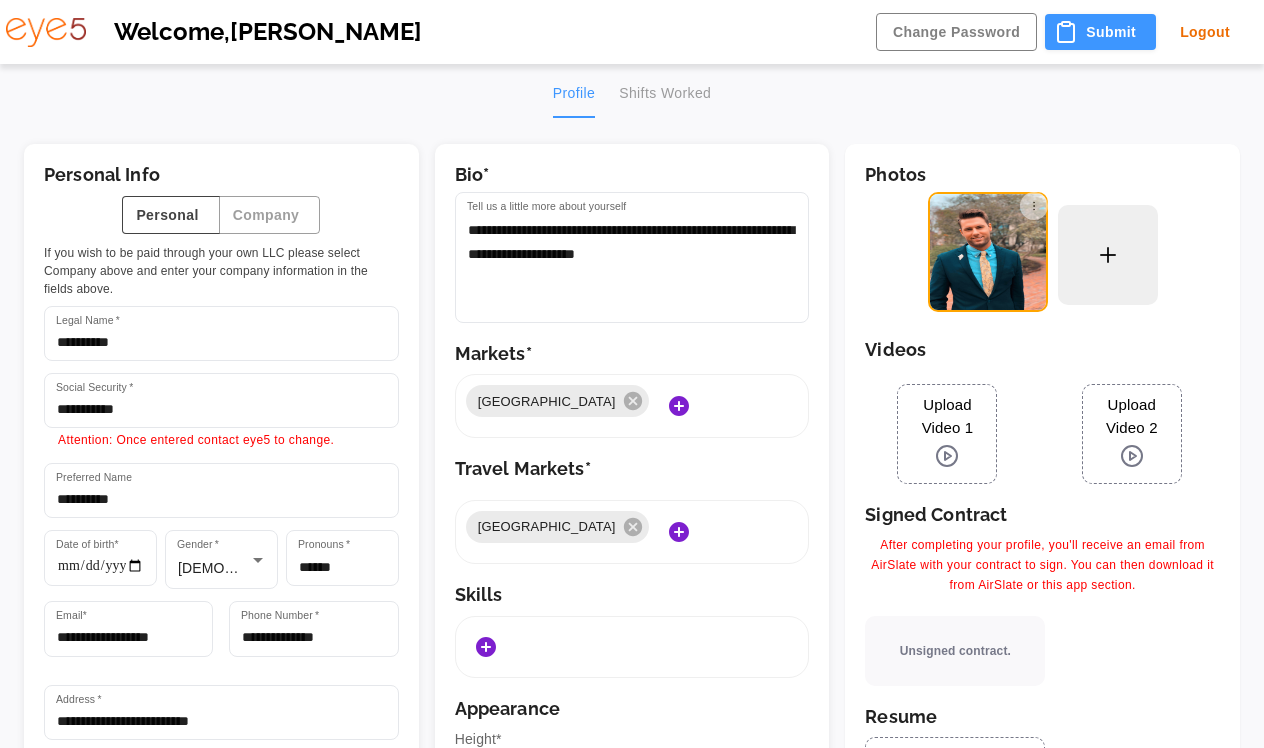 scroll, scrollTop: 0, scrollLeft: 0, axis: both 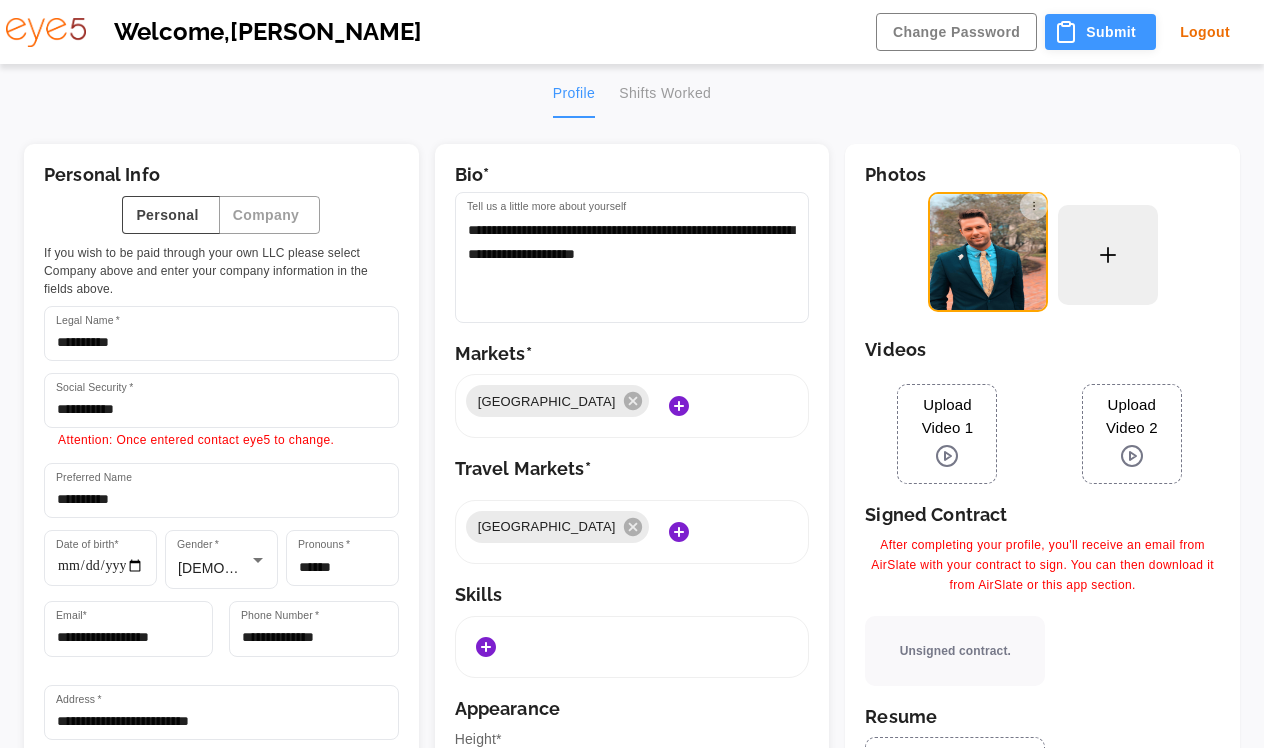 click on "Submit" at bounding box center (1100, 32) 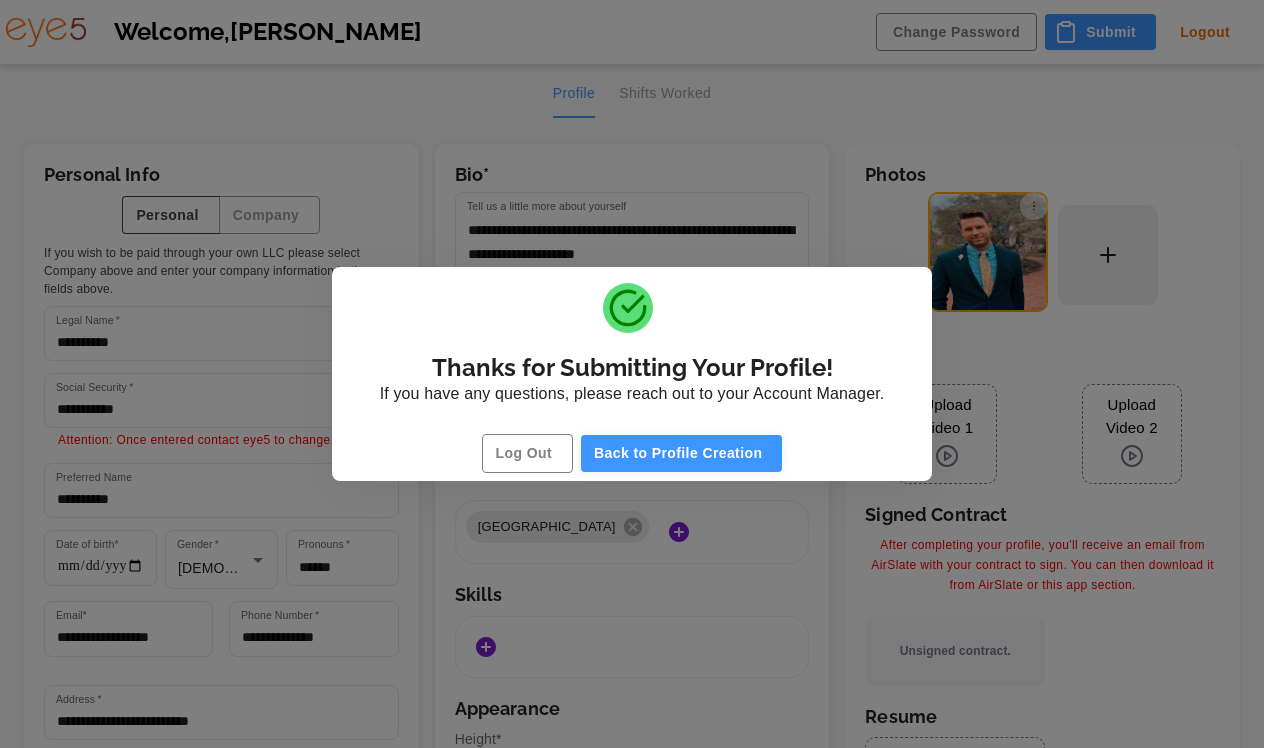 click on "Back to Profile Creation" at bounding box center [681, 453] 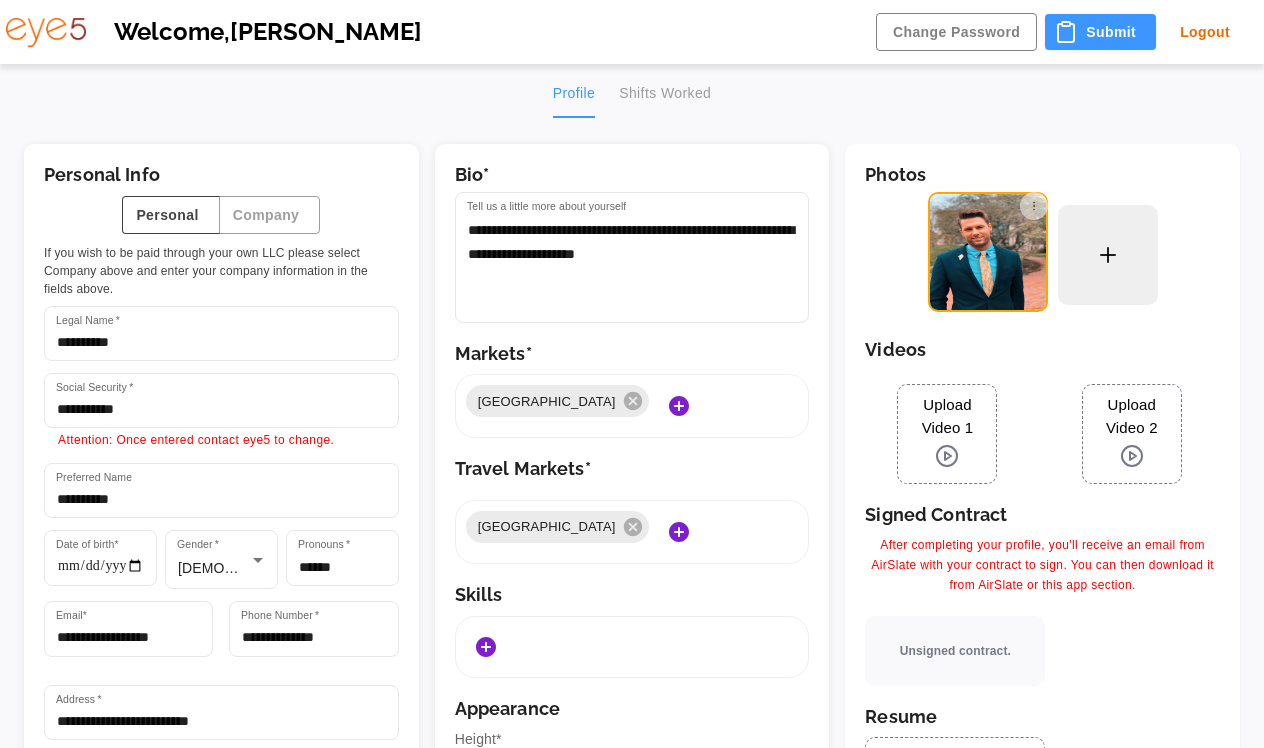 scroll, scrollTop: 0, scrollLeft: 0, axis: both 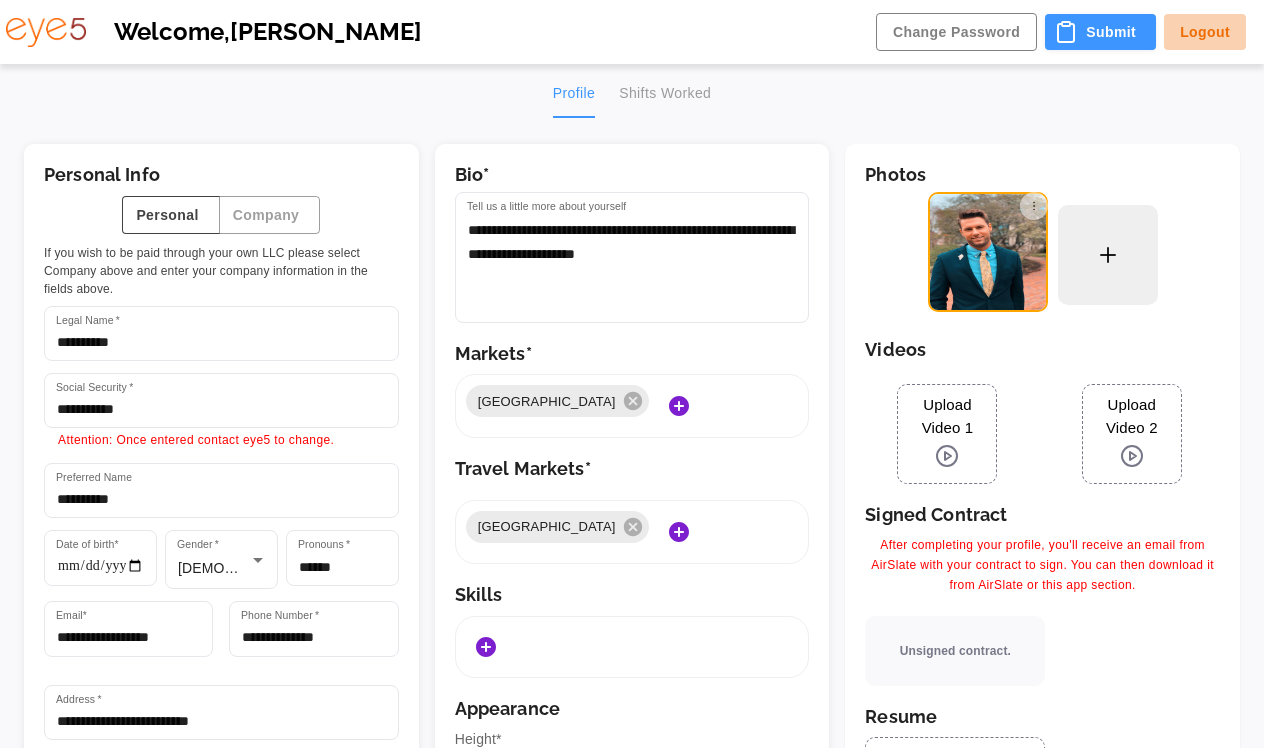 click on "Logout" at bounding box center [1205, 32] 